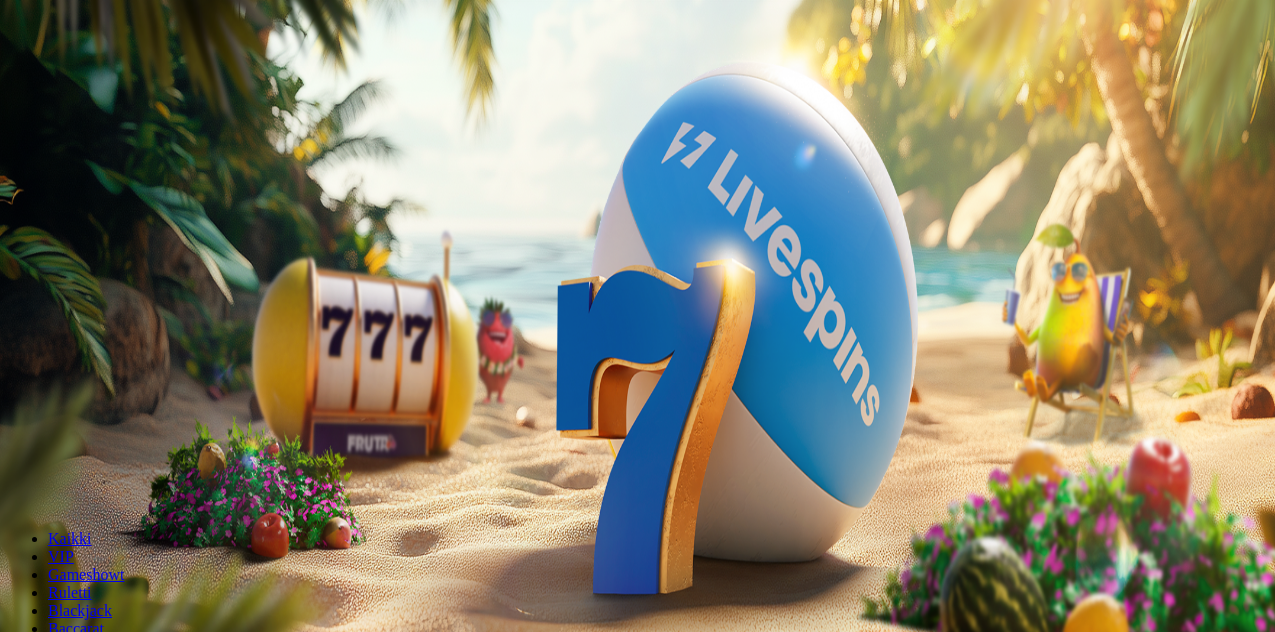 scroll, scrollTop: 0, scrollLeft: 0, axis: both 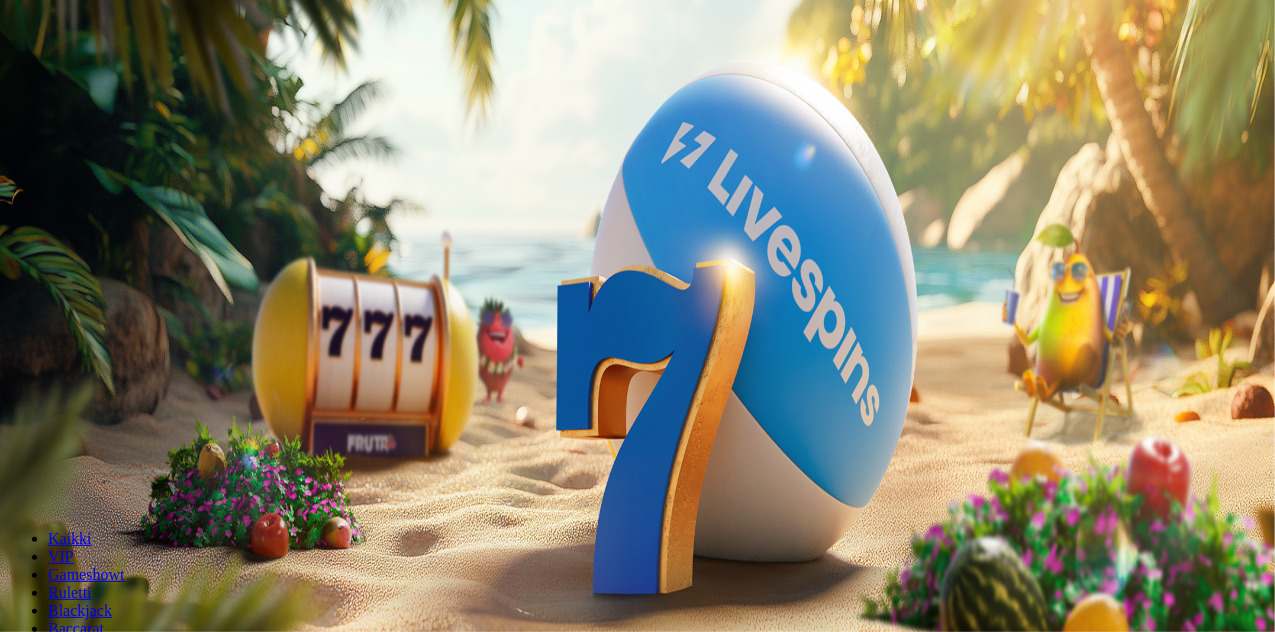 click on "Kirjaudu" at bounding box center (138, 72) 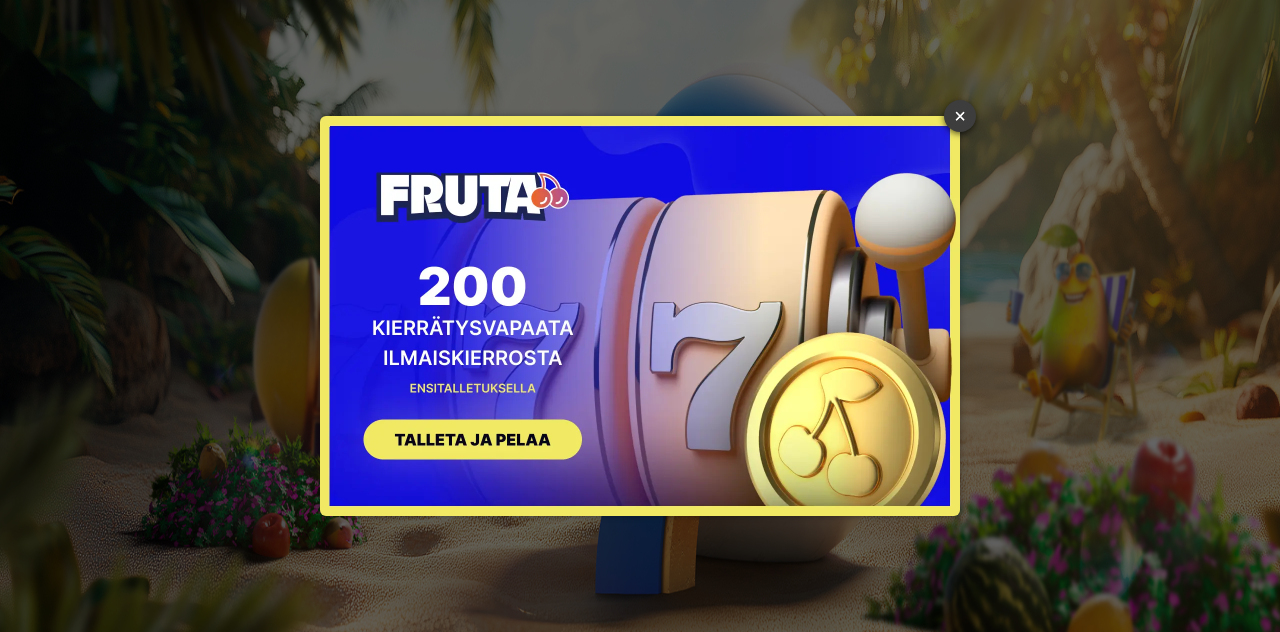 click on "×" at bounding box center [960, 116] 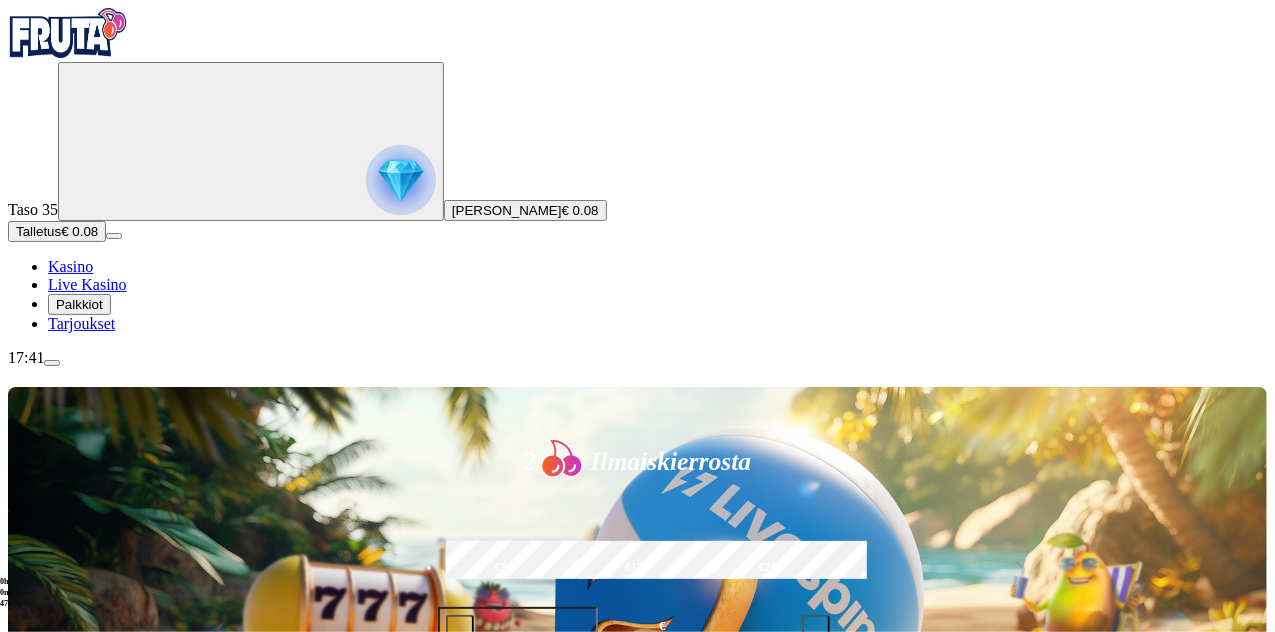 click at bounding box center [52, 363] 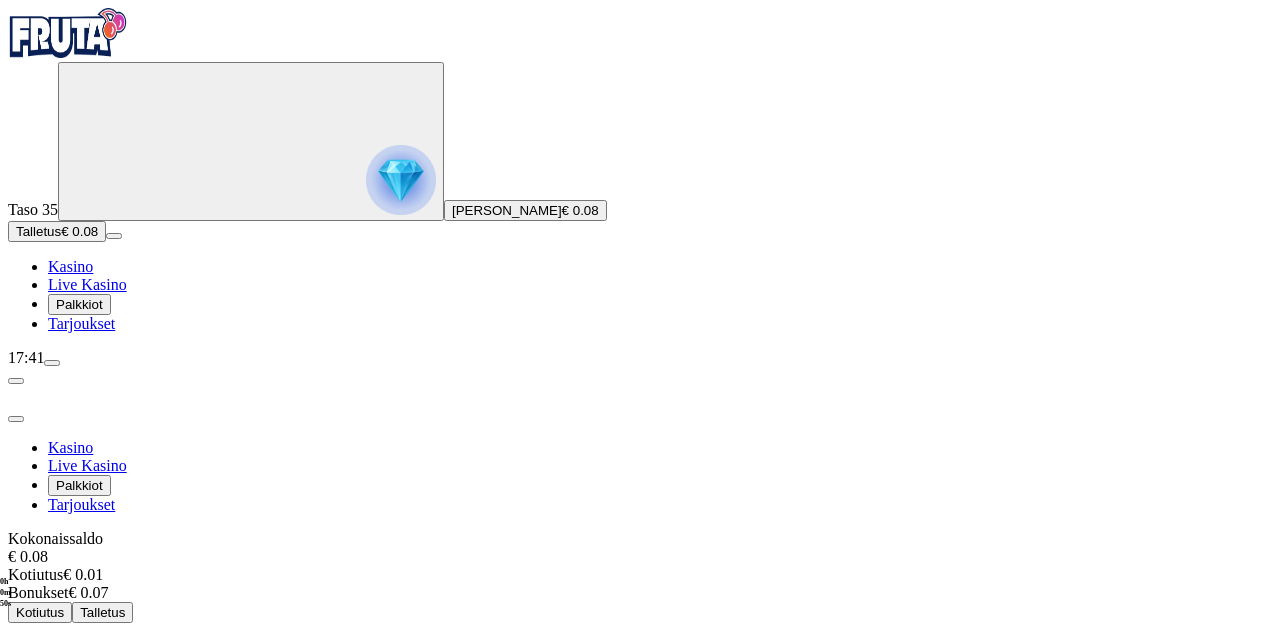 scroll, scrollTop: 56, scrollLeft: 0, axis: vertical 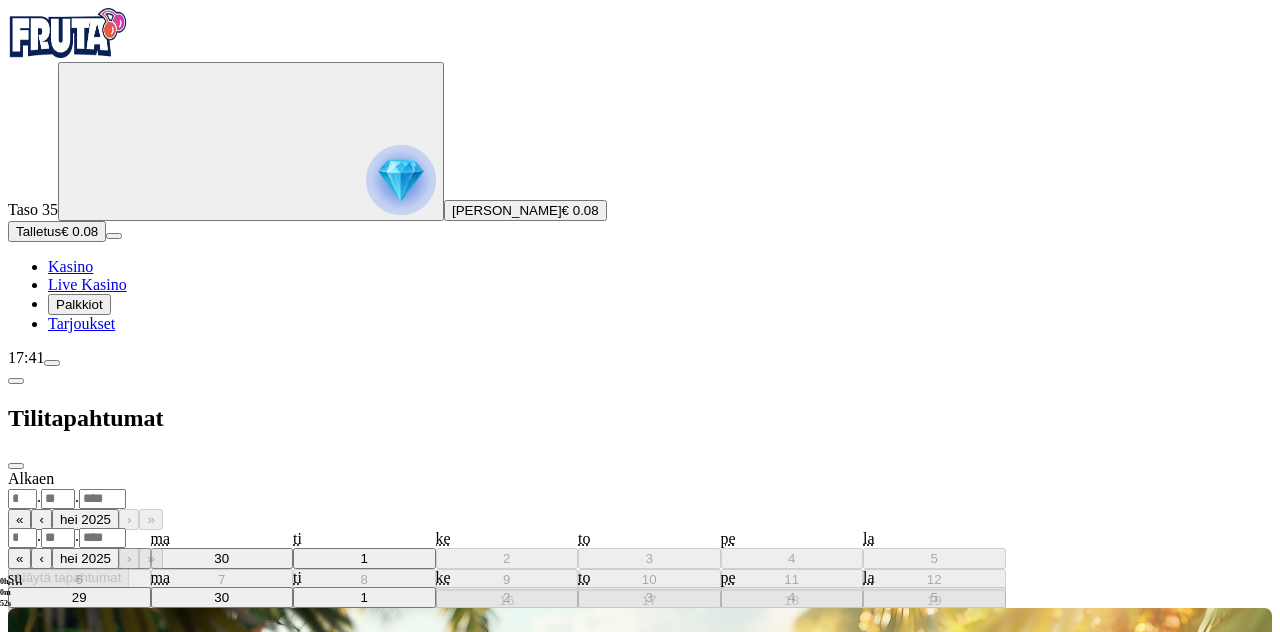 click on ". ." at bounding box center [640, 498] 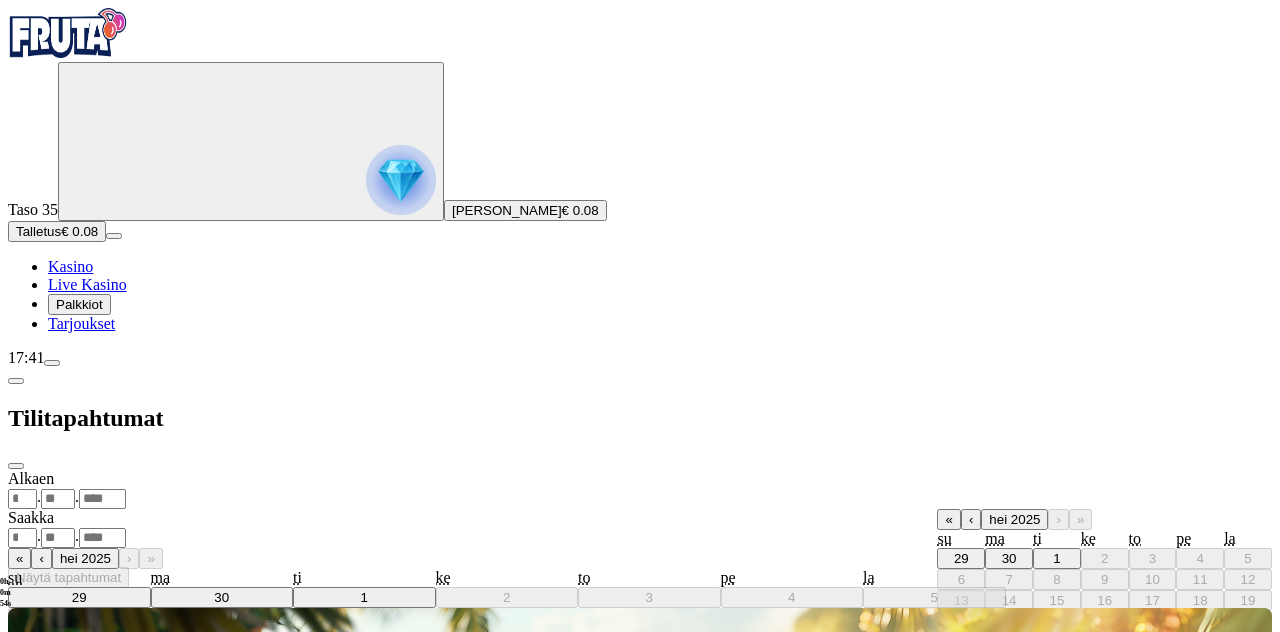 click on "‹" at bounding box center [971, 519] 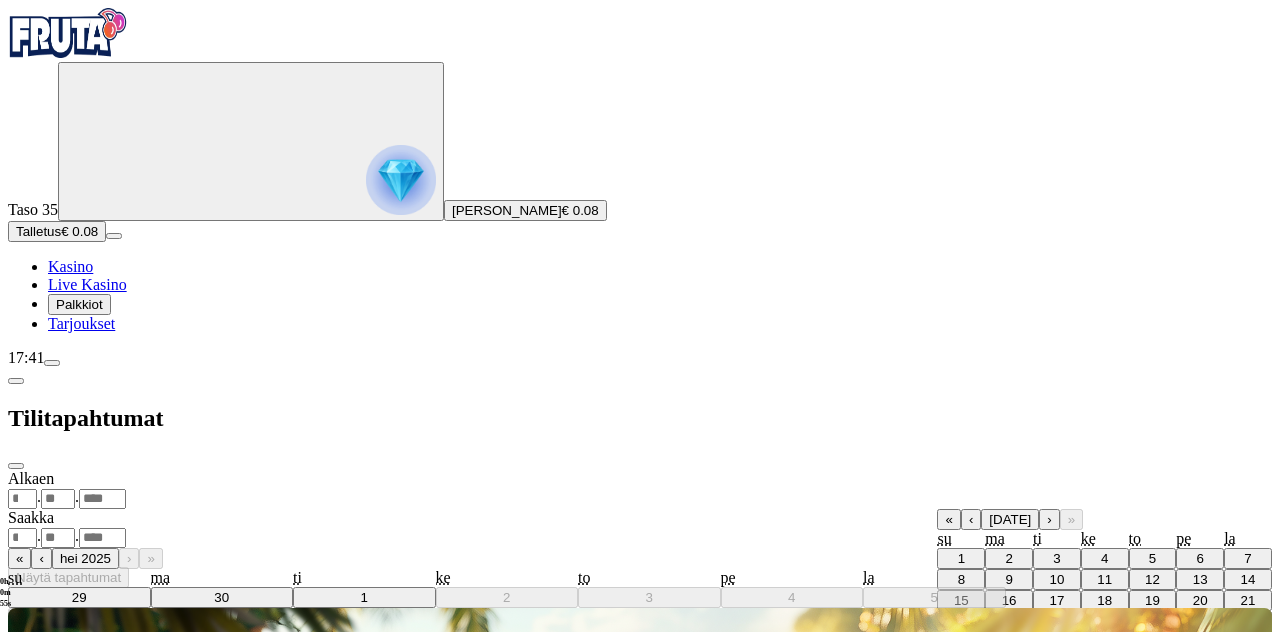 click on "‹" at bounding box center [971, 519] 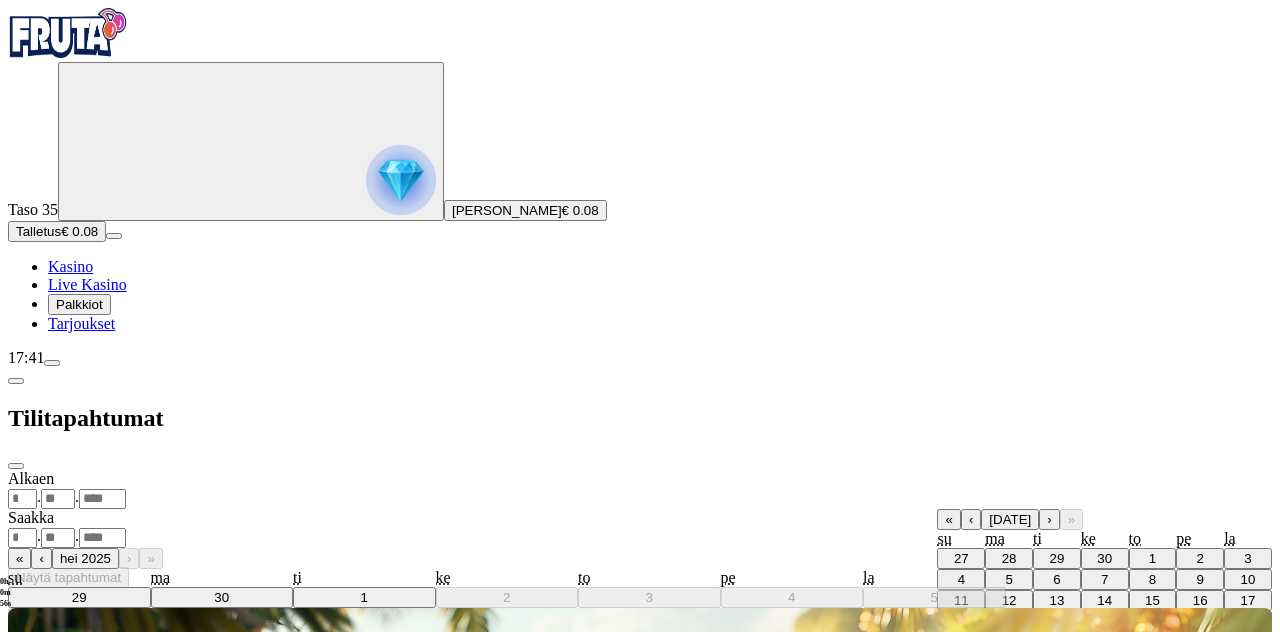click on "1" at bounding box center (1152, 558) 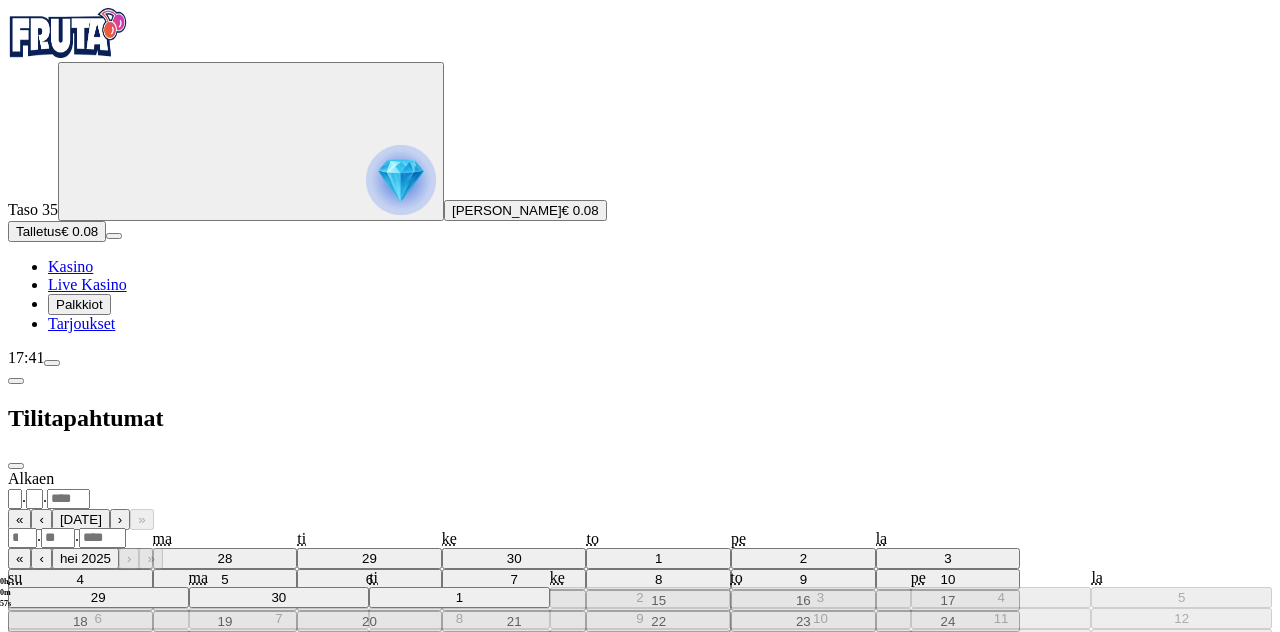 click on ". ." at bounding box center (640, 537) 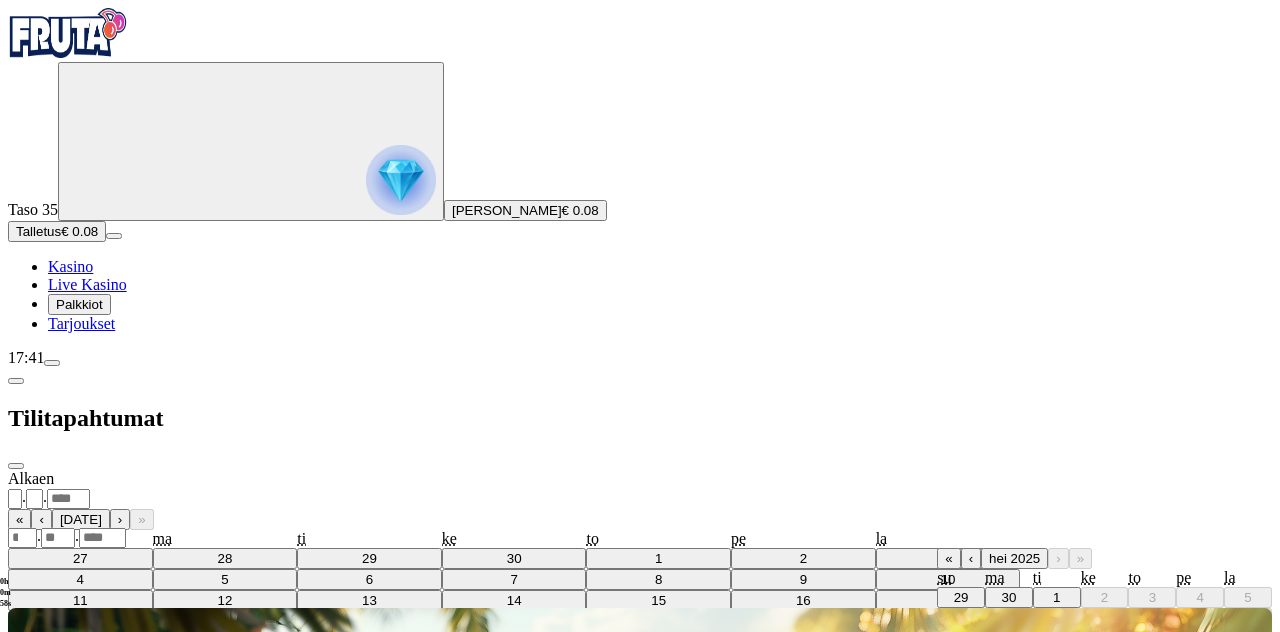 click on "1" at bounding box center (1056, 597) 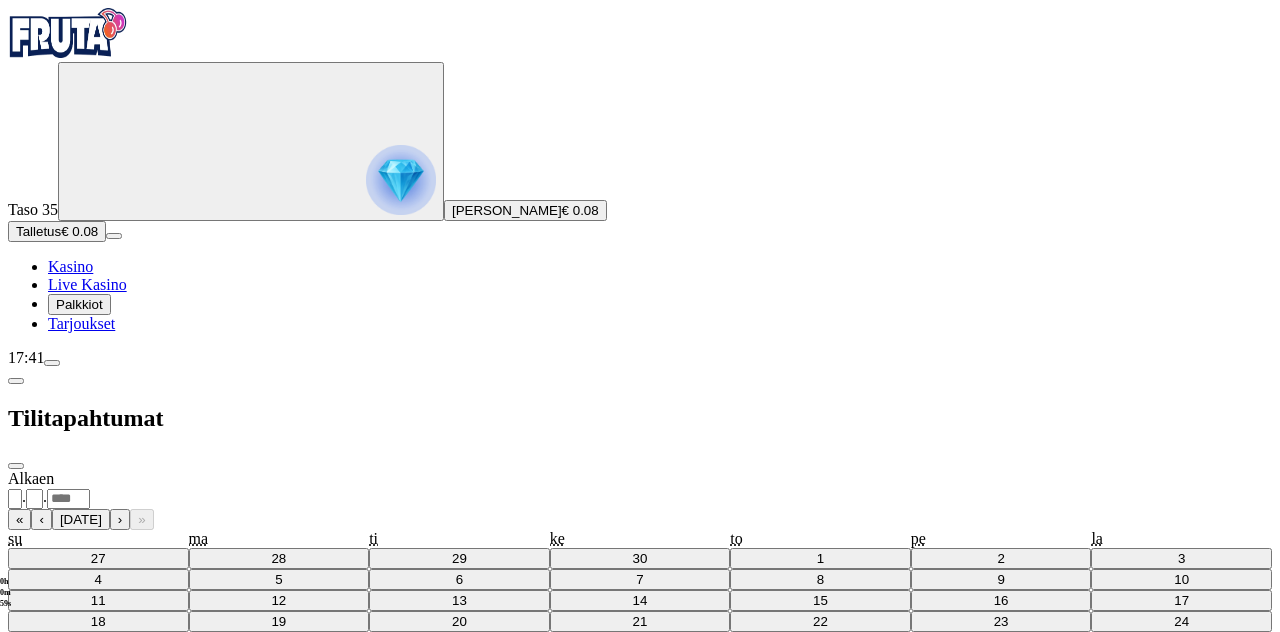 type on "*" 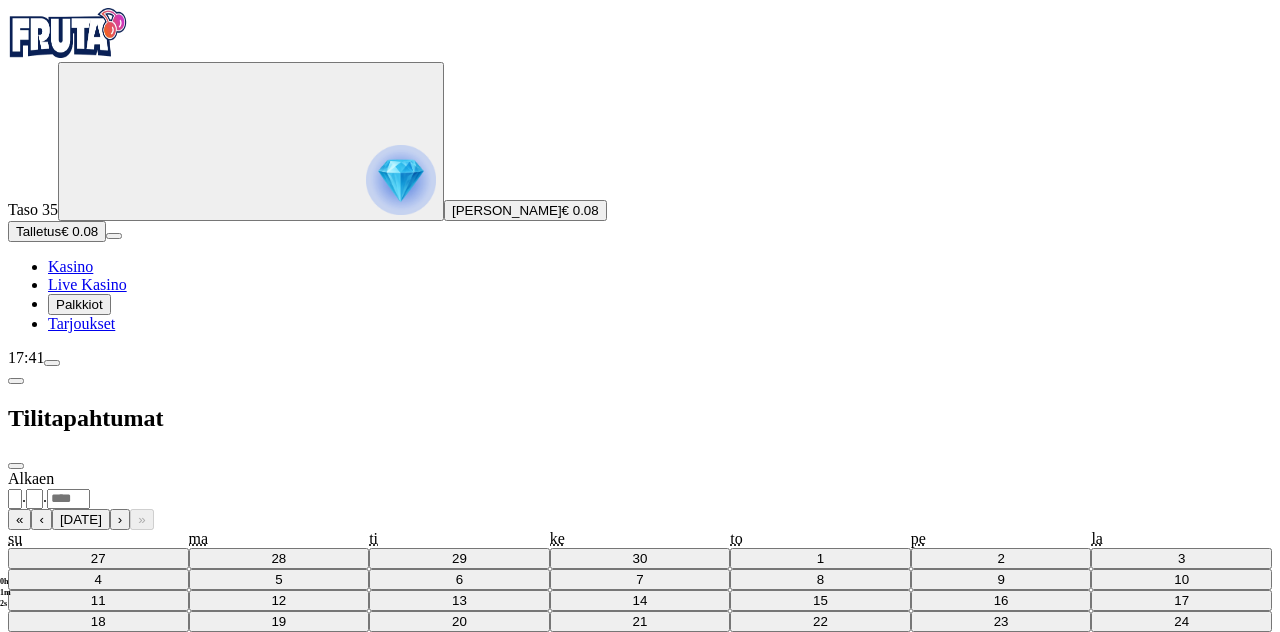 click on "******** ********" at bounding box center [39, 846] 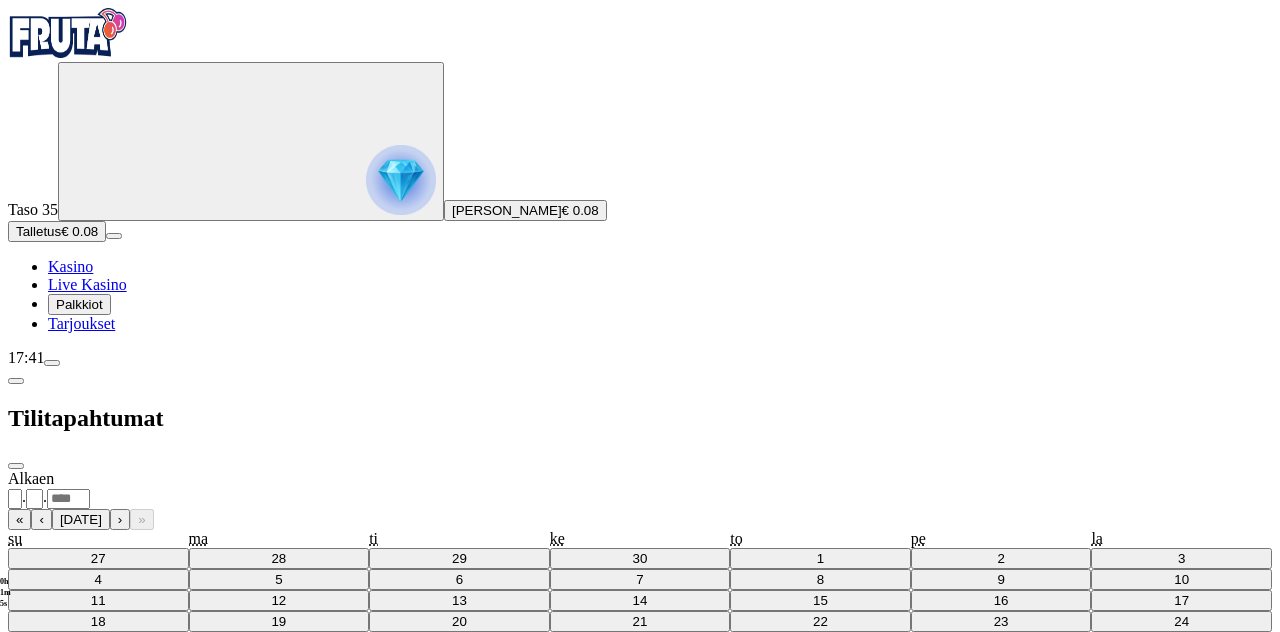 click on "******** ********" at bounding box center (39, 846) 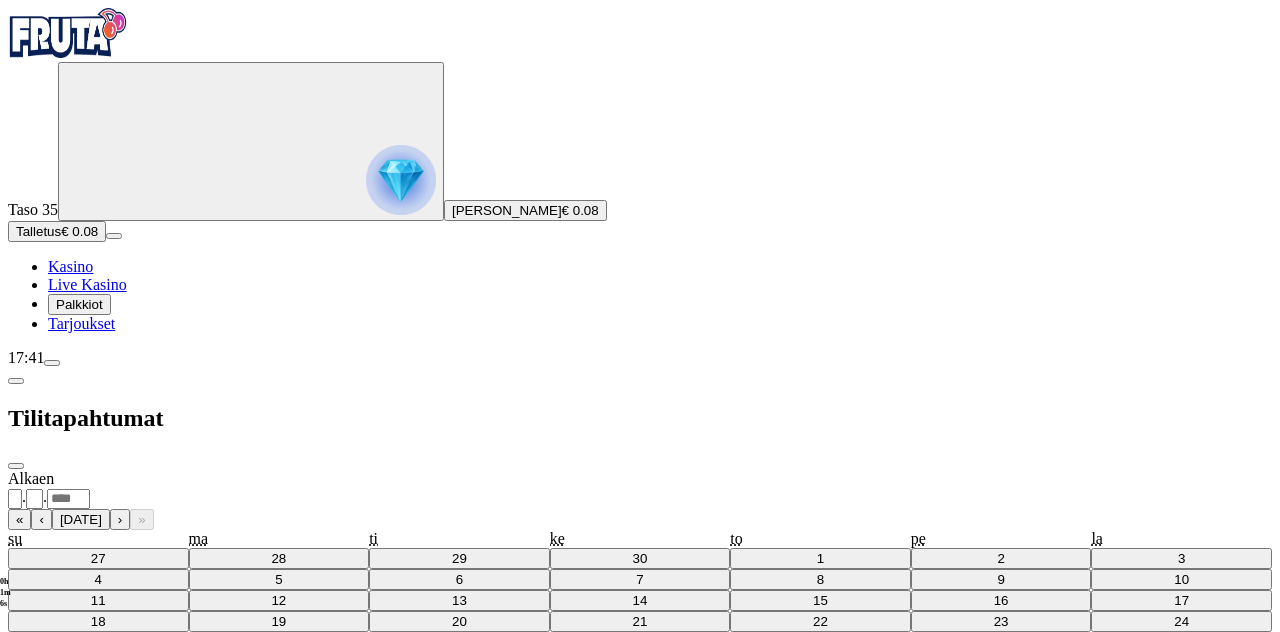 click on "Näytä tapahtumat" at bounding box center (68, 865) 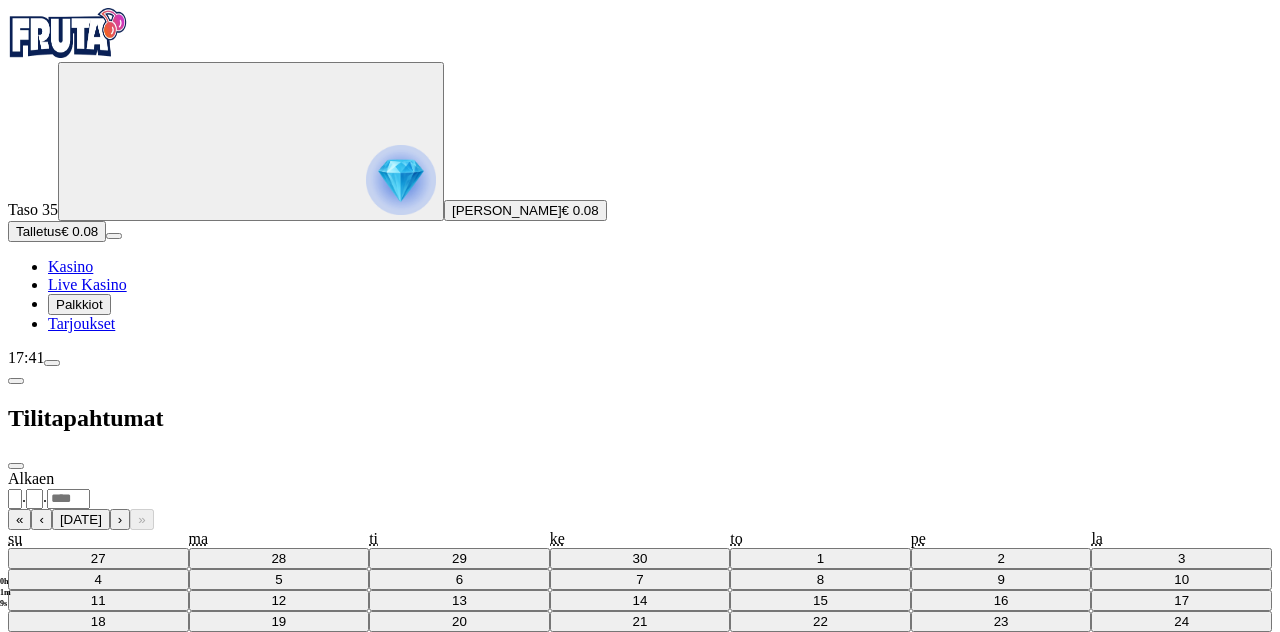 click on "Näytä tapahtumat" at bounding box center (68, 865) 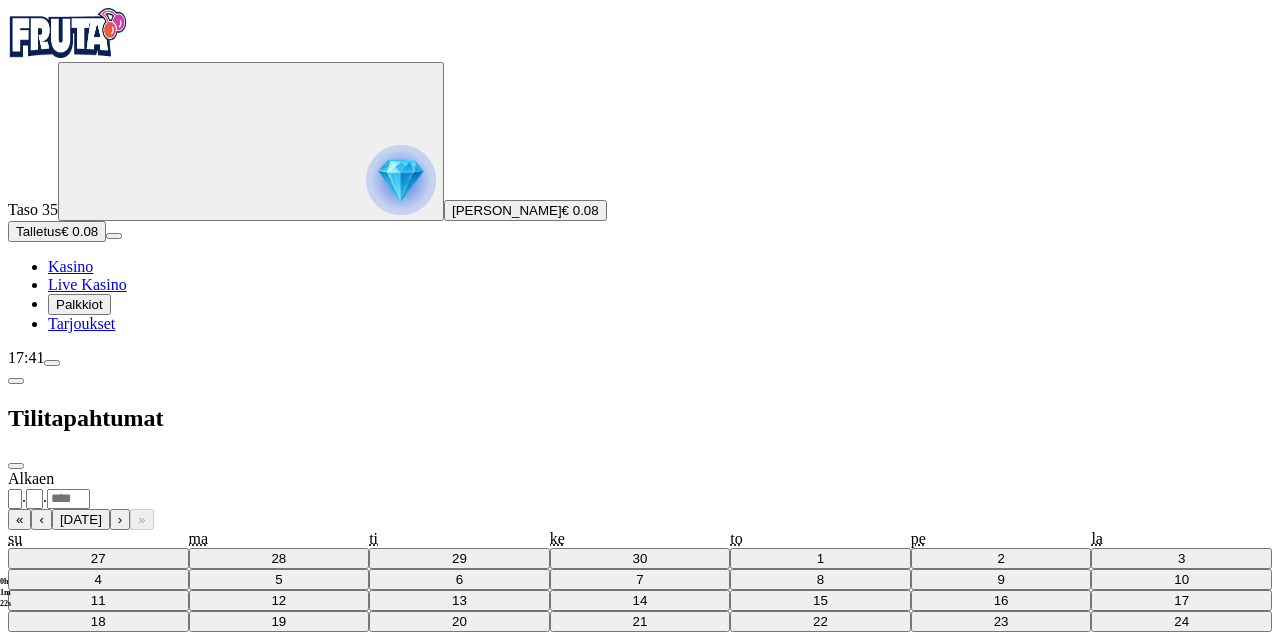 scroll, scrollTop: 0, scrollLeft: 0, axis: both 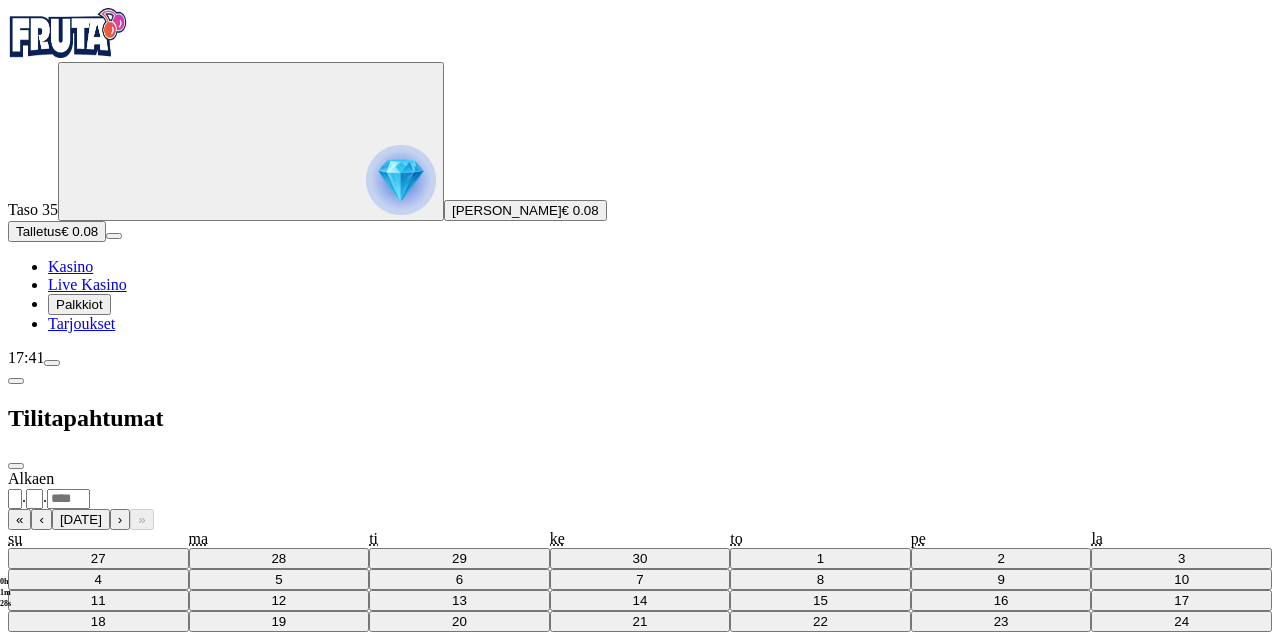 click at bounding box center [16, 381] 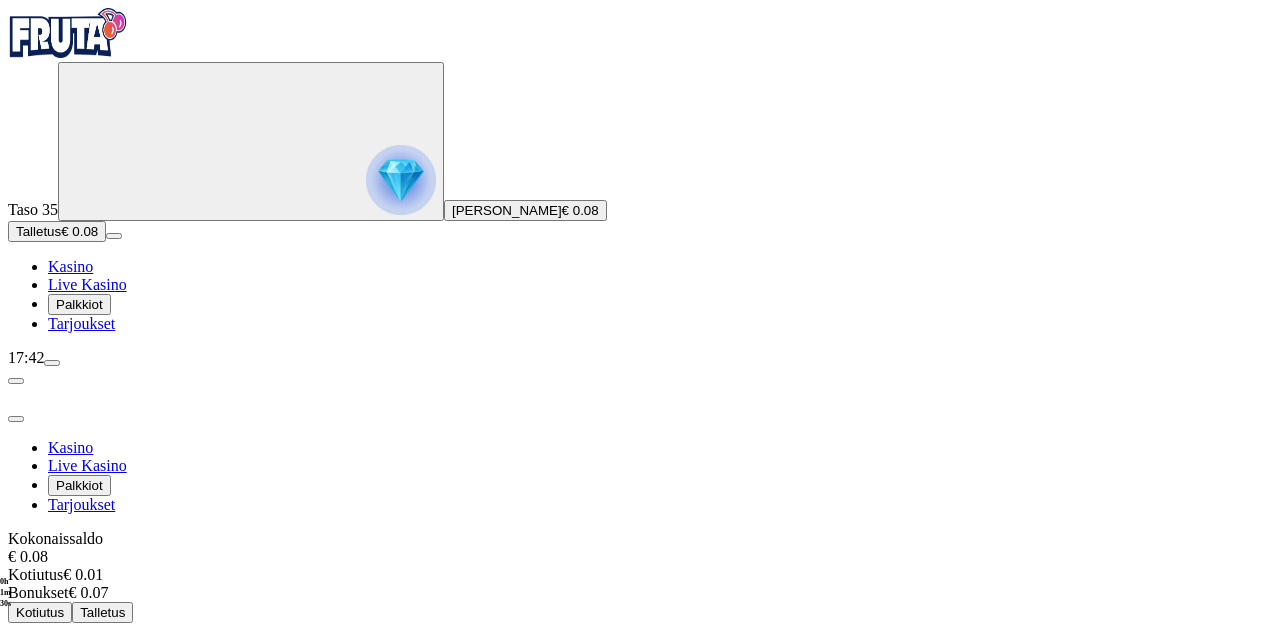 scroll, scrollTop: 65, scrollLeft: 0, axis: vertical 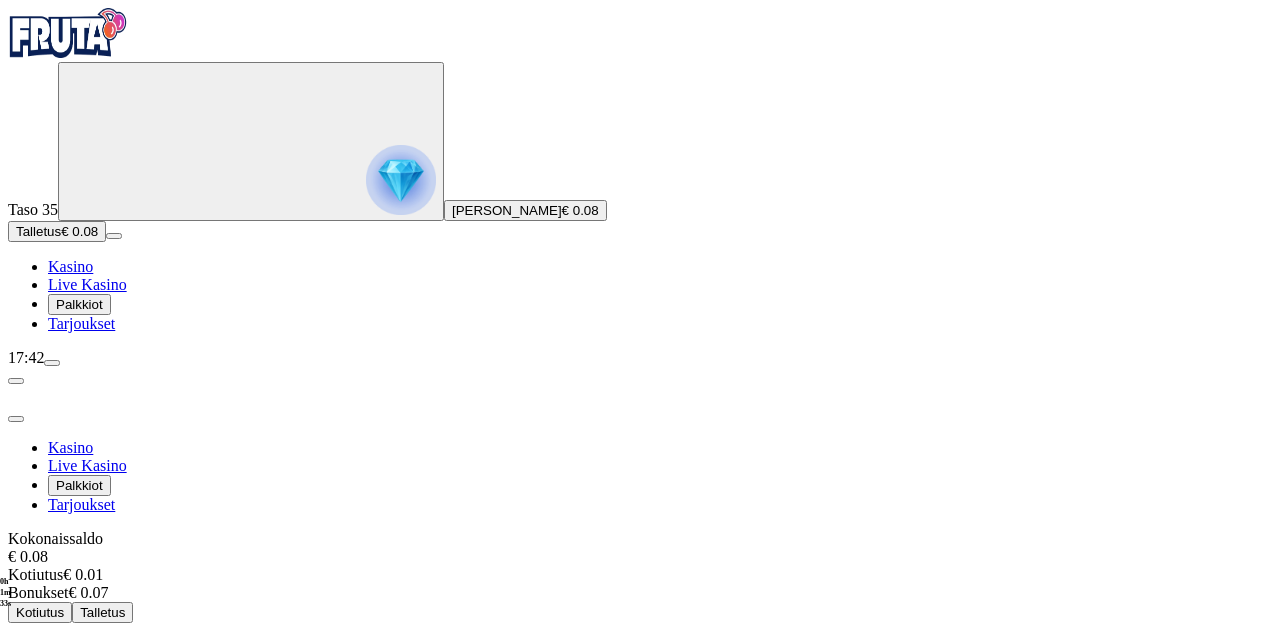 click on "Yksityiskohdat" at bounding box center [125, 670] 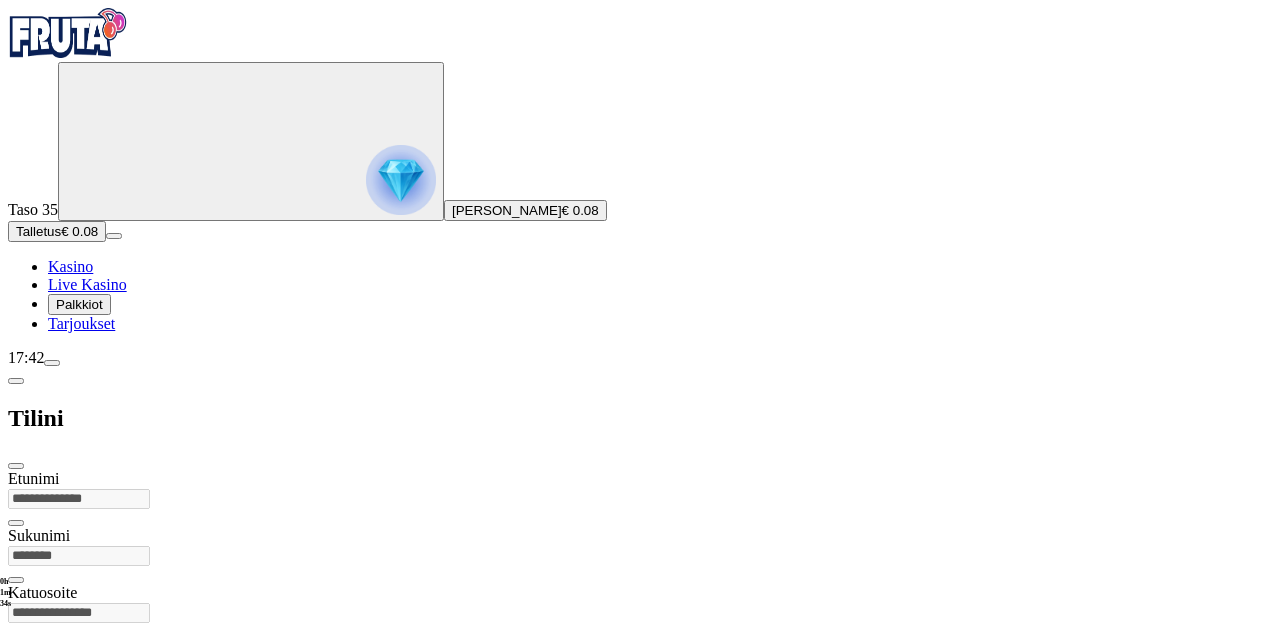 scroll, scrollTop: 12, scrollLeft: 0, axis: vertical 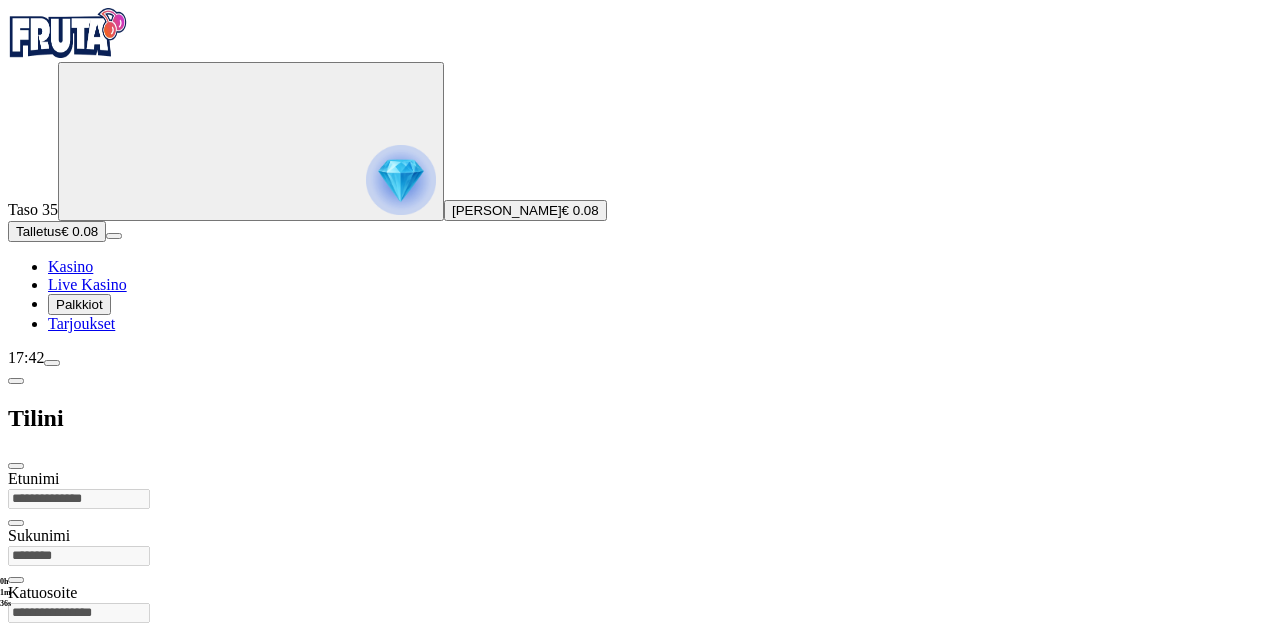 click at bounding box center (16, 381) 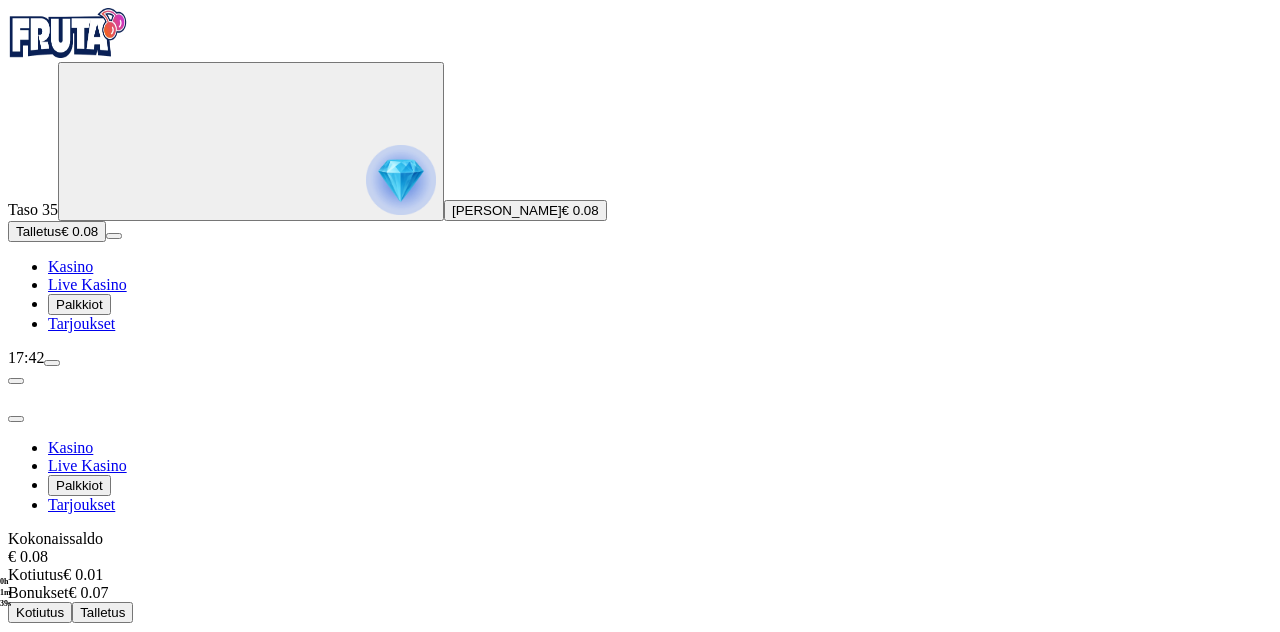 click on "Historia" at bounding box center (100, 712) 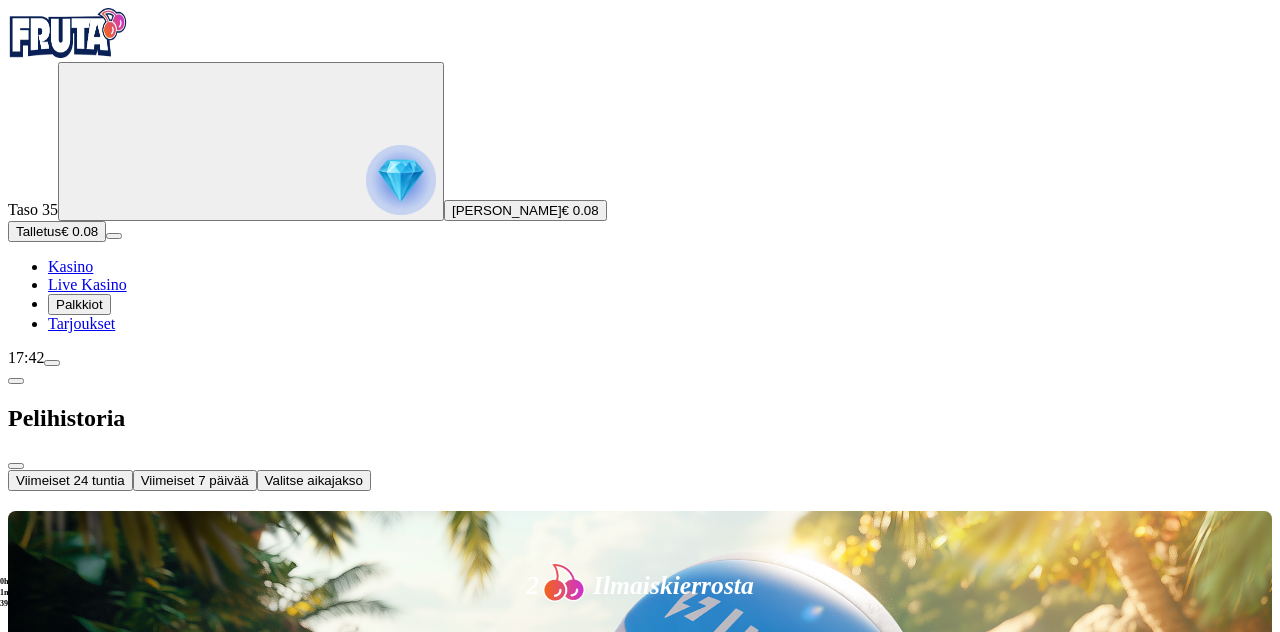 scroll, scrollTop: 0, scrollLeft: 0, axis: both 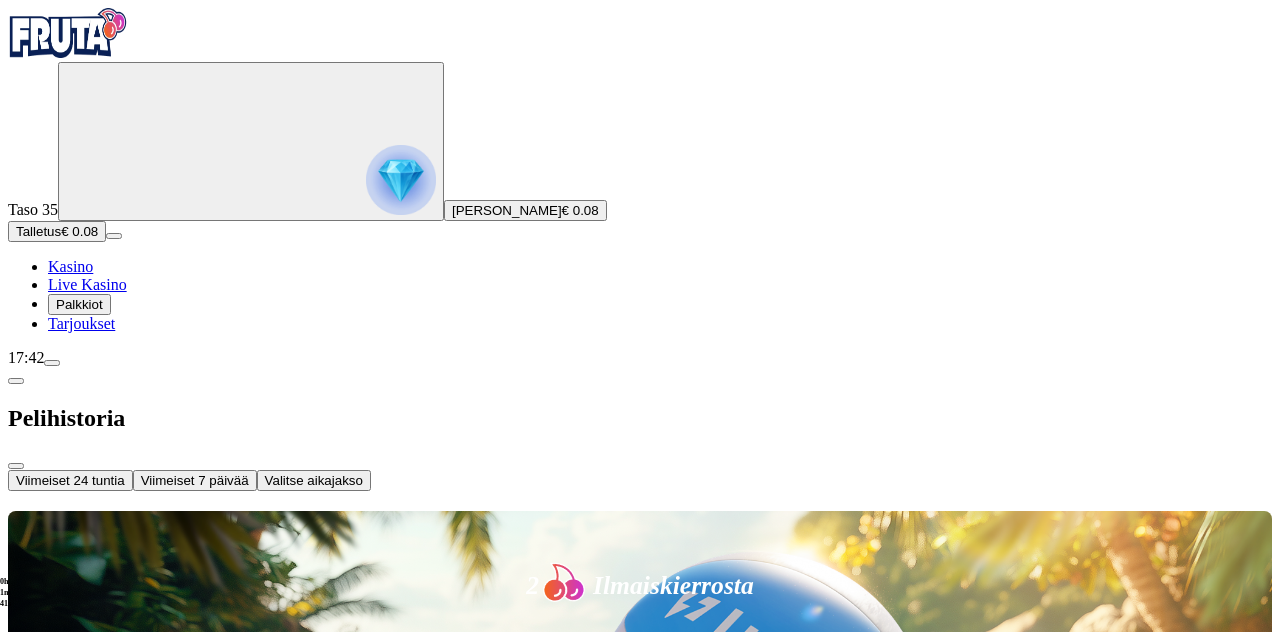 click on "Valitse aikajakso" at bounding box center [314, 480] 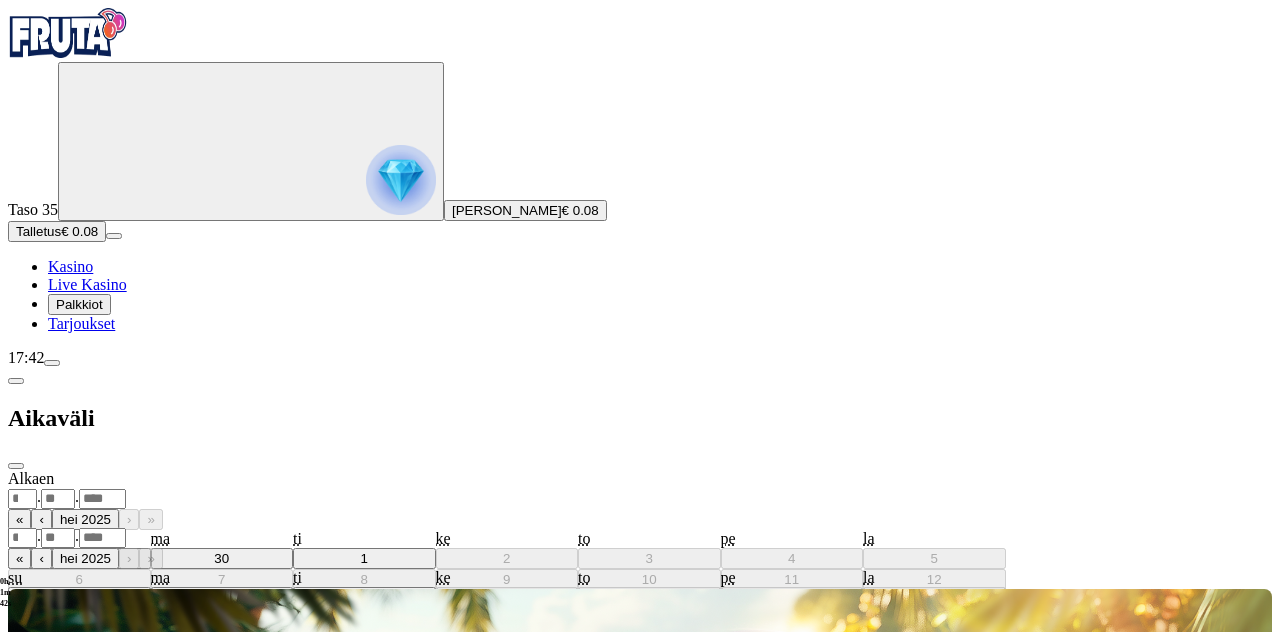 click on "Alkaen . . « ‹ hei 2025 › » su ma ti ke to pe la 29 30 1 2 3 4 5 6 7 8 9 10 11 12 13 14 15 16 17 18 19 20 21 22 23 24 25 26 27 28 29 30 31 1 2" at bounding box center [640, 489] 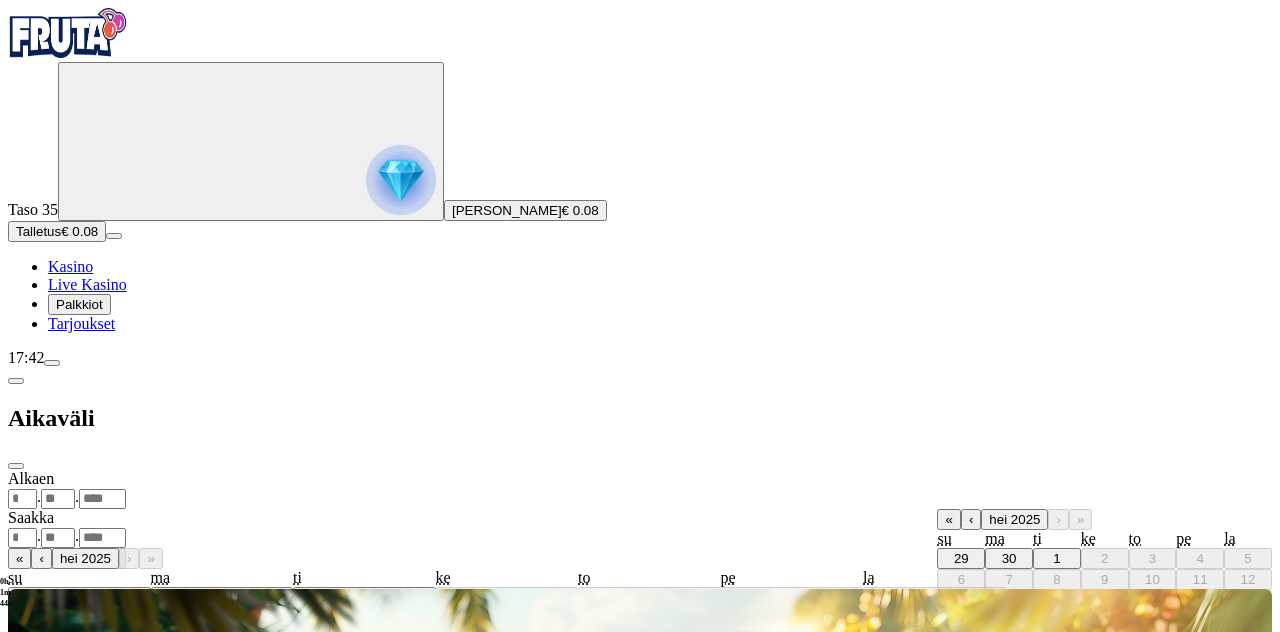 click on "‹" at bounding box center (971, 519) 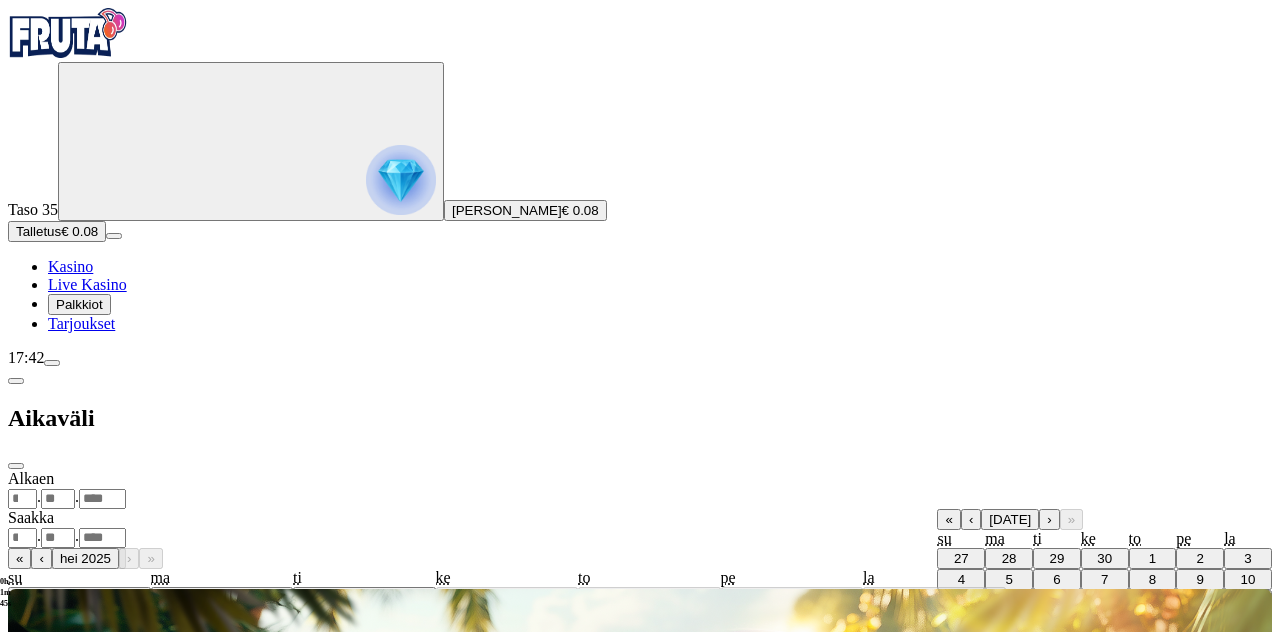 click on "1" at bounding box center (1152, 558) 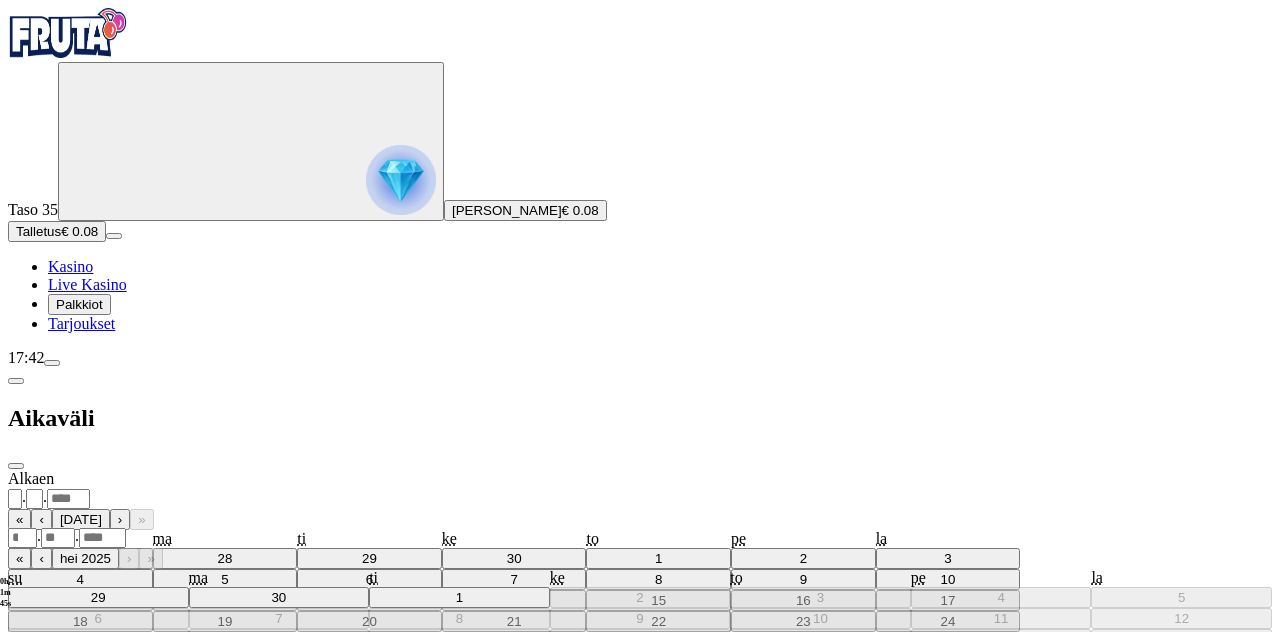 click on ". ." at bounding box center (640, 537) 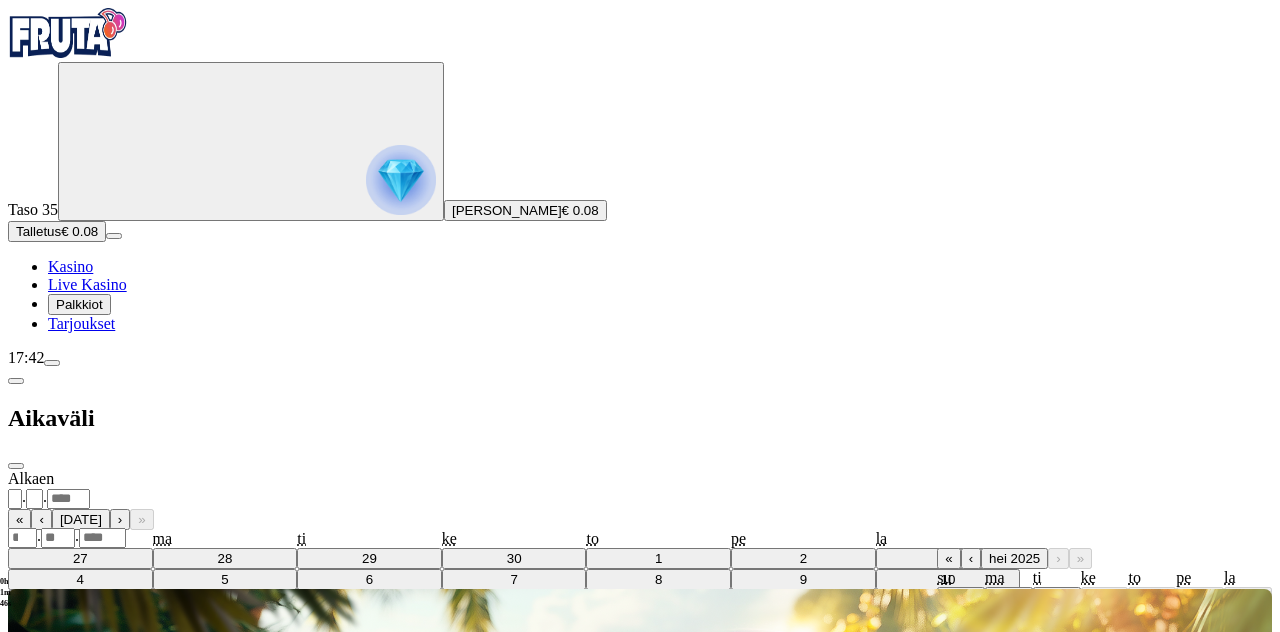 click on "1" at bounding box center [1056, 597] 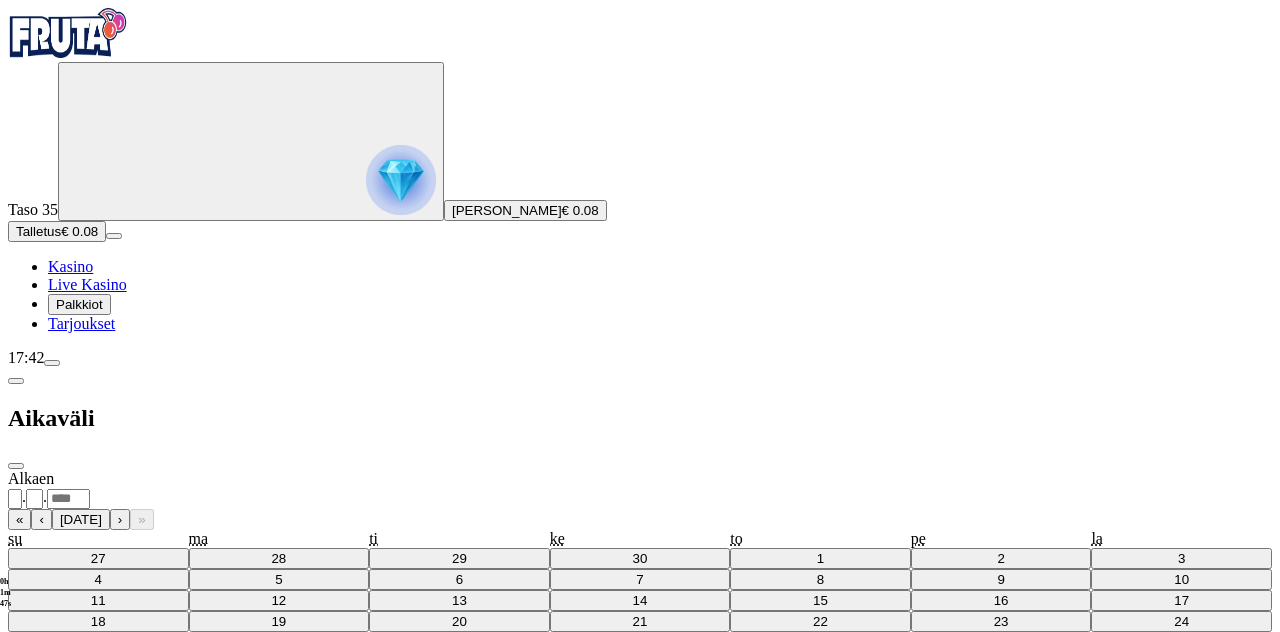 click on "Näytä pelihistoria" at bounding box center [67, 846] 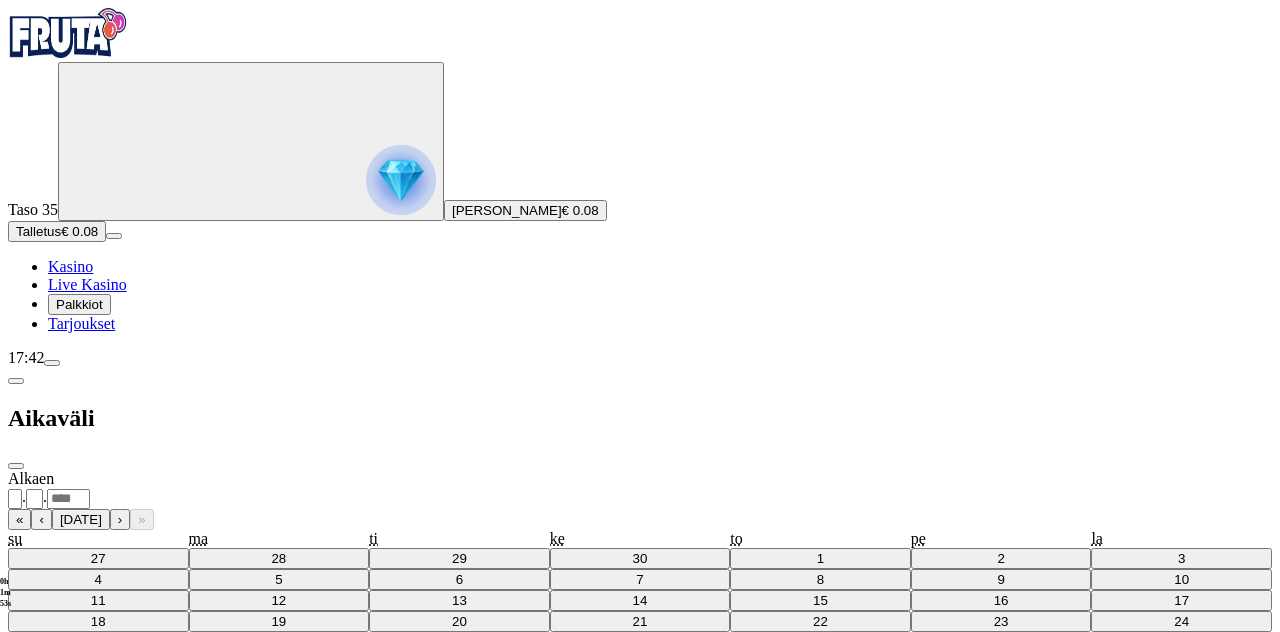 click at bounding box center (16, 381) 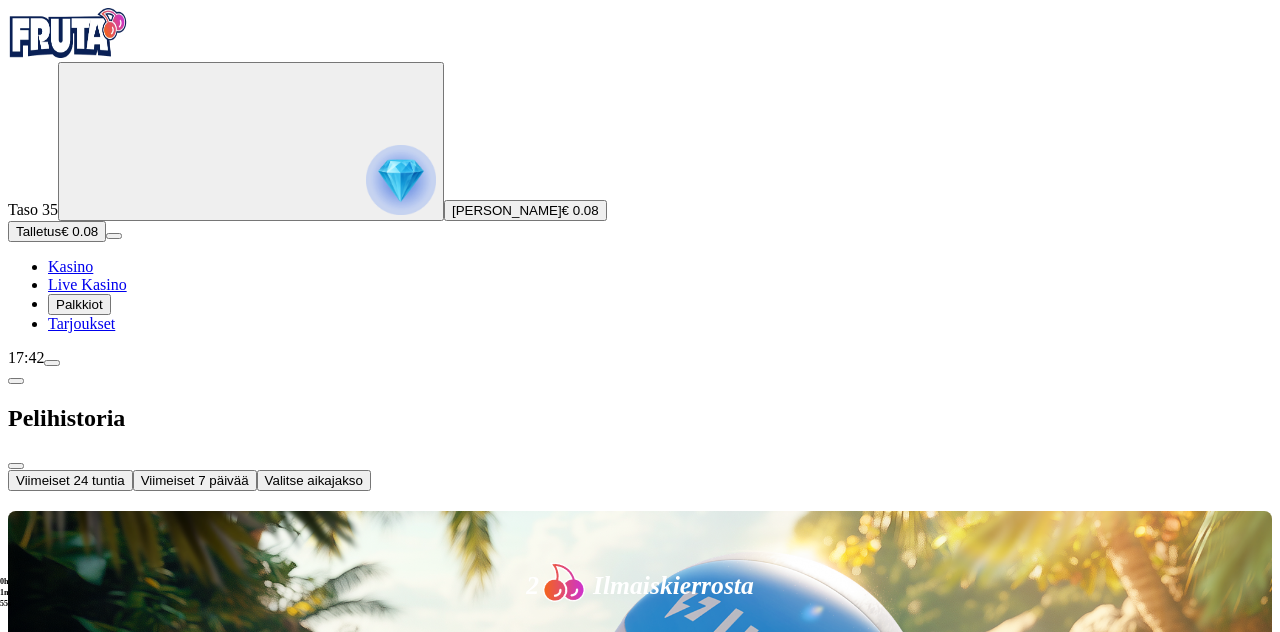 click at bounding box center (16, 381) 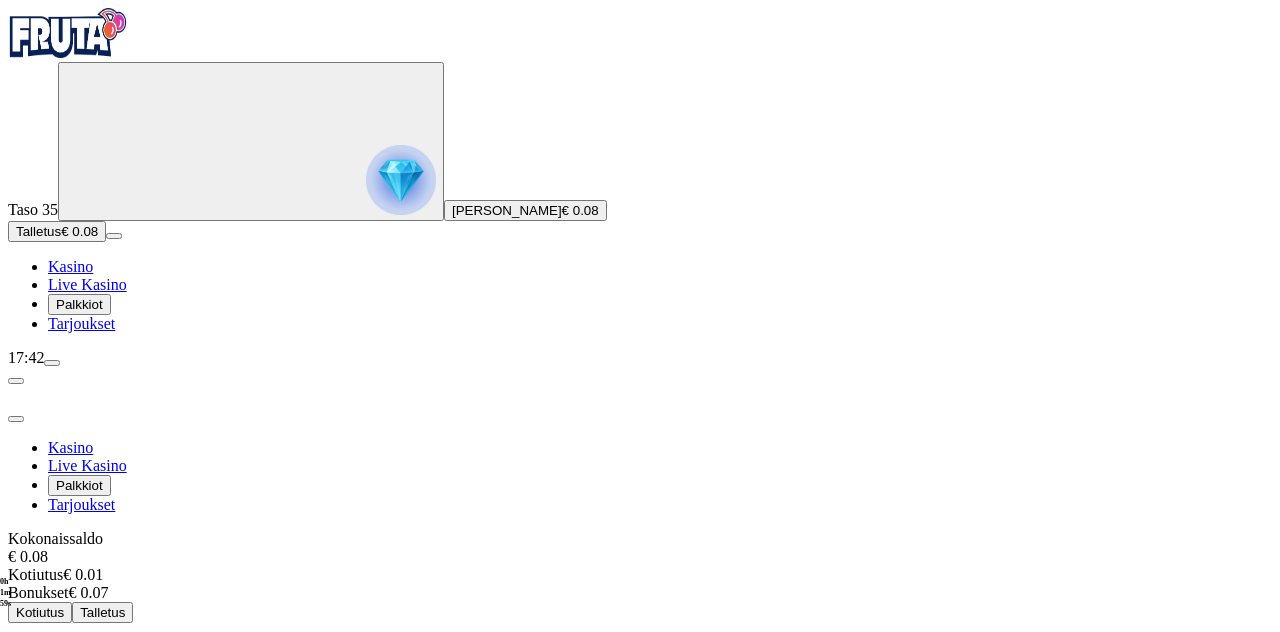 click on "Tiliote" at bounding box center [73, 733] 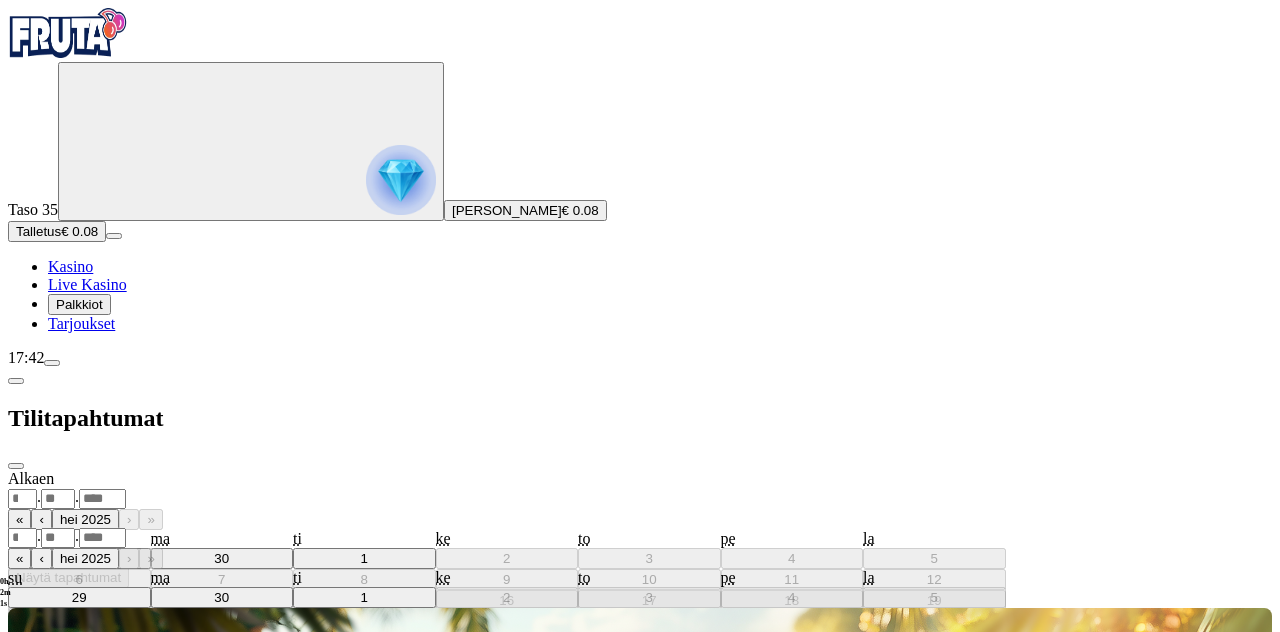 click on "******** ********" at bounding box center (39, 558) 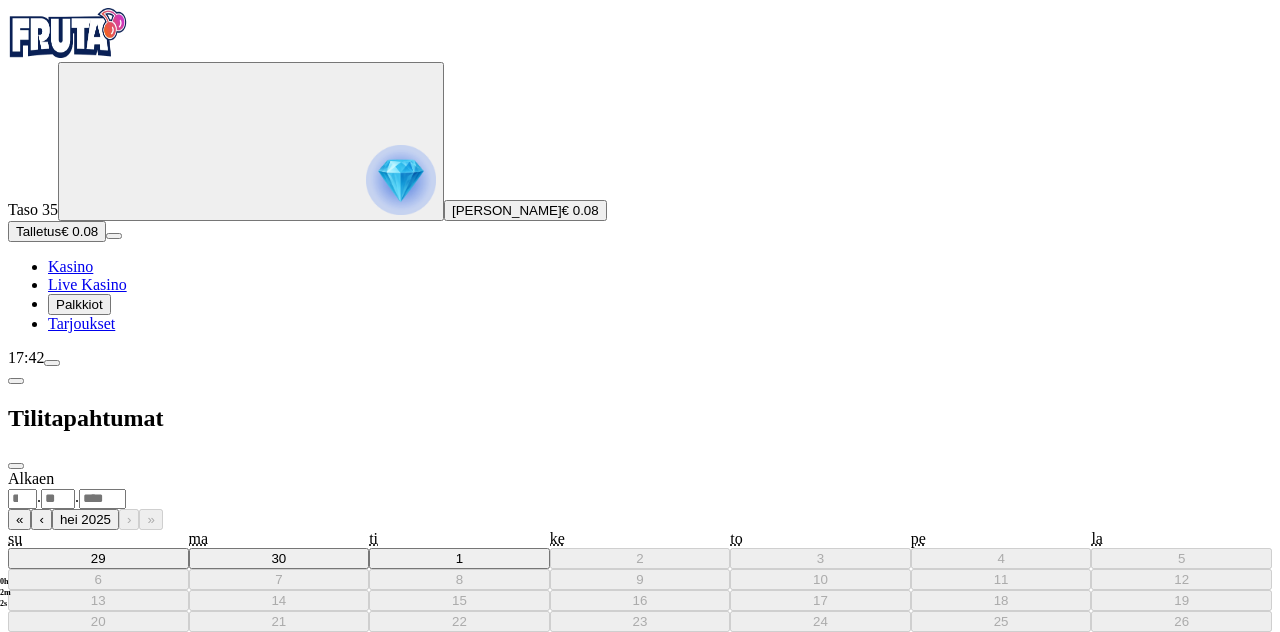 click on "Alkaen . . « ‹ hei 2025 › » su ma ti ke to pe la 29 30 1 2 3 4 5 6 7 8 9 10 11 12 13 14 15 16 17 18 19 20 21 22 23 24 25 26 27 28 29 30 31 1 2" at bounding box center [640, 561] 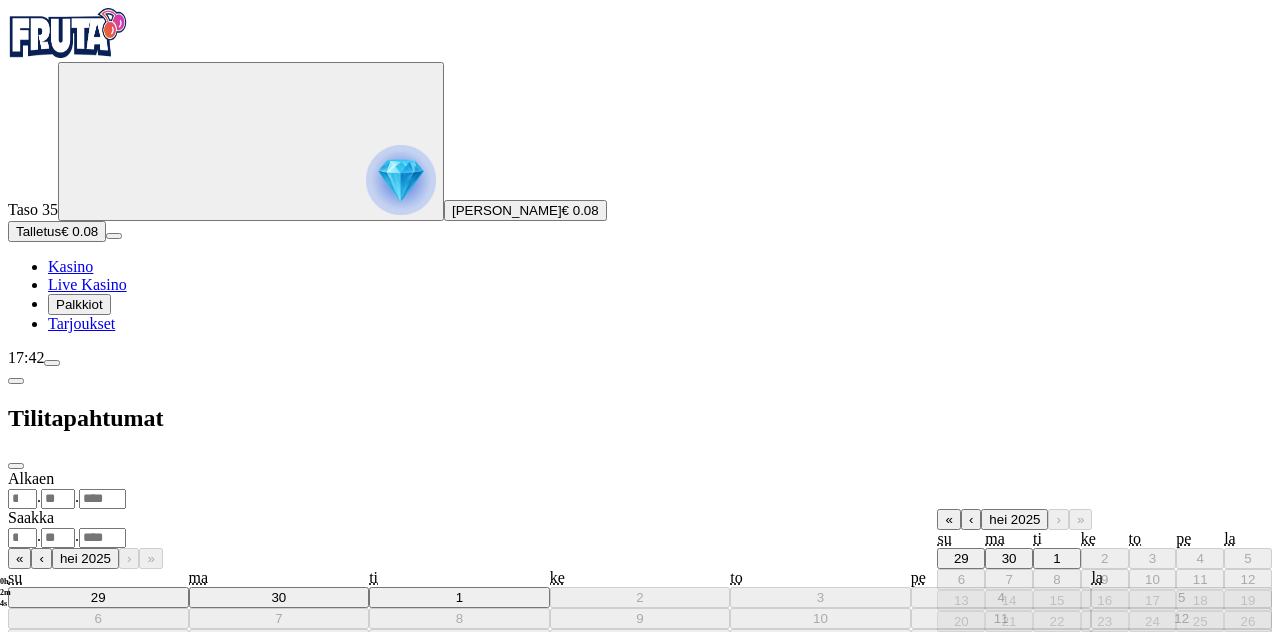click on "‹" at bounding box center (971, 519) 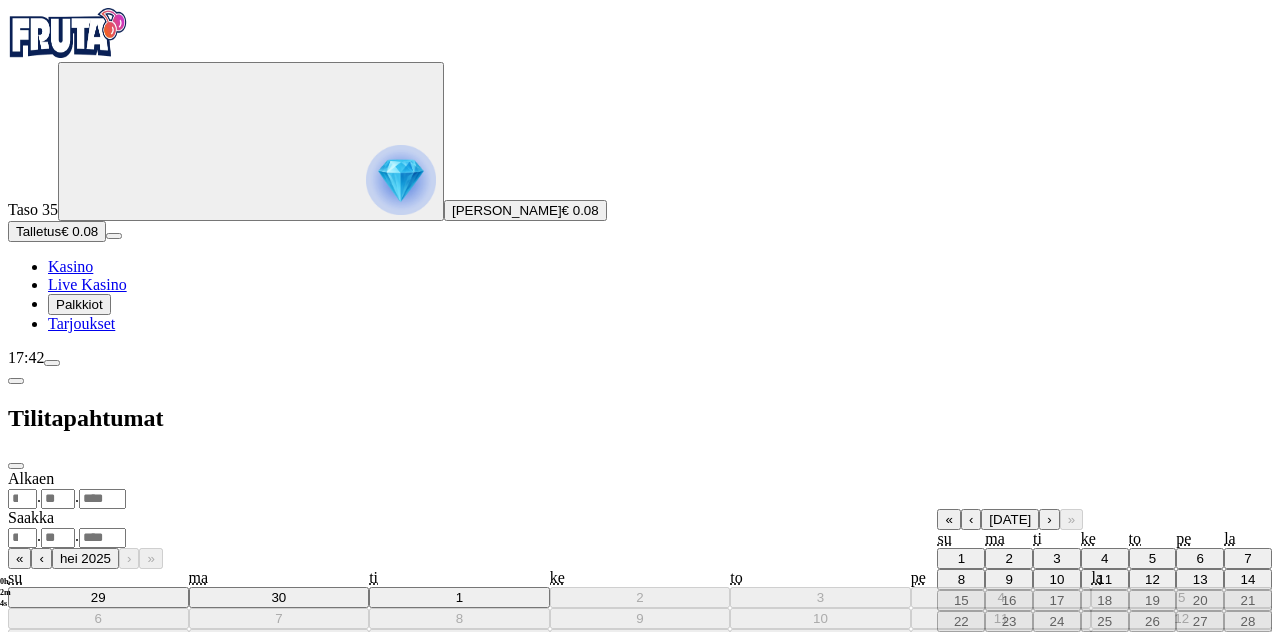 click on "‹" at bounding box center (971, 519) 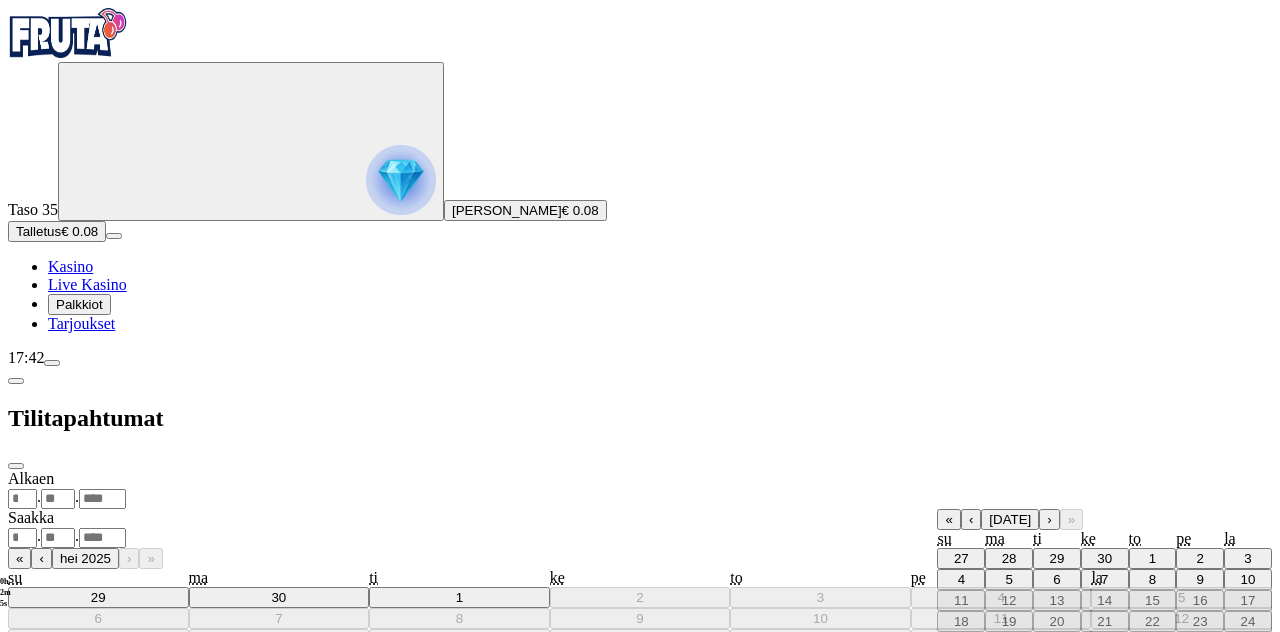 click on "1" at bounding box center (1152, 558) 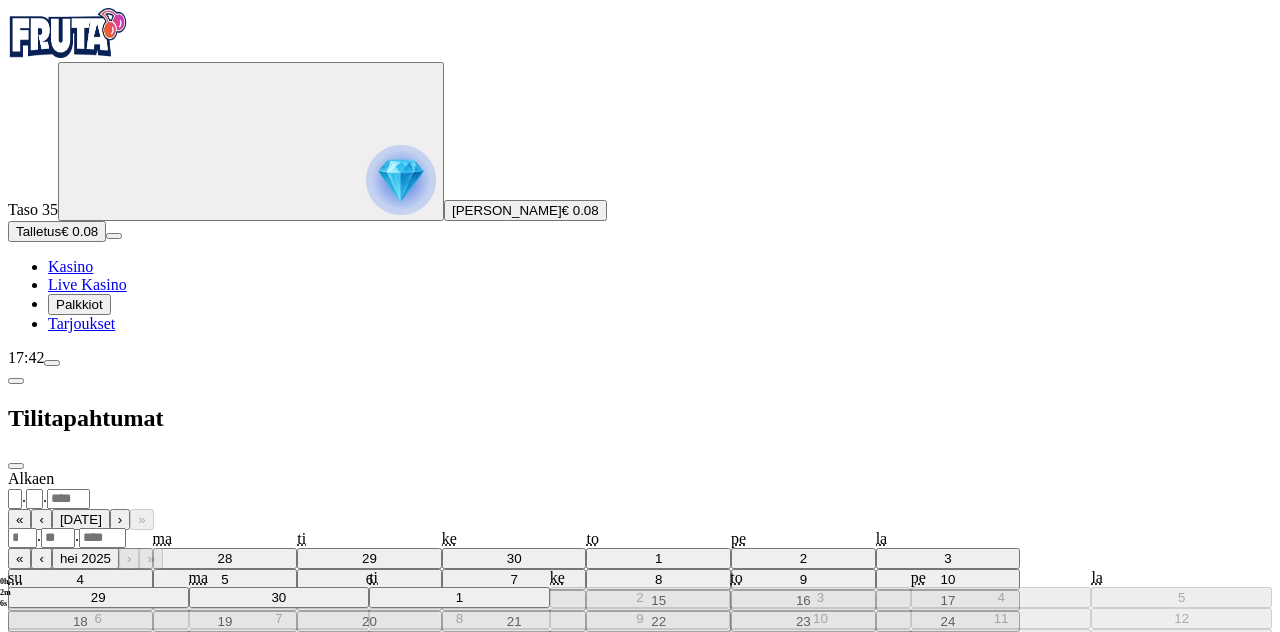 click on ". ." at bounding box center [640, 537] 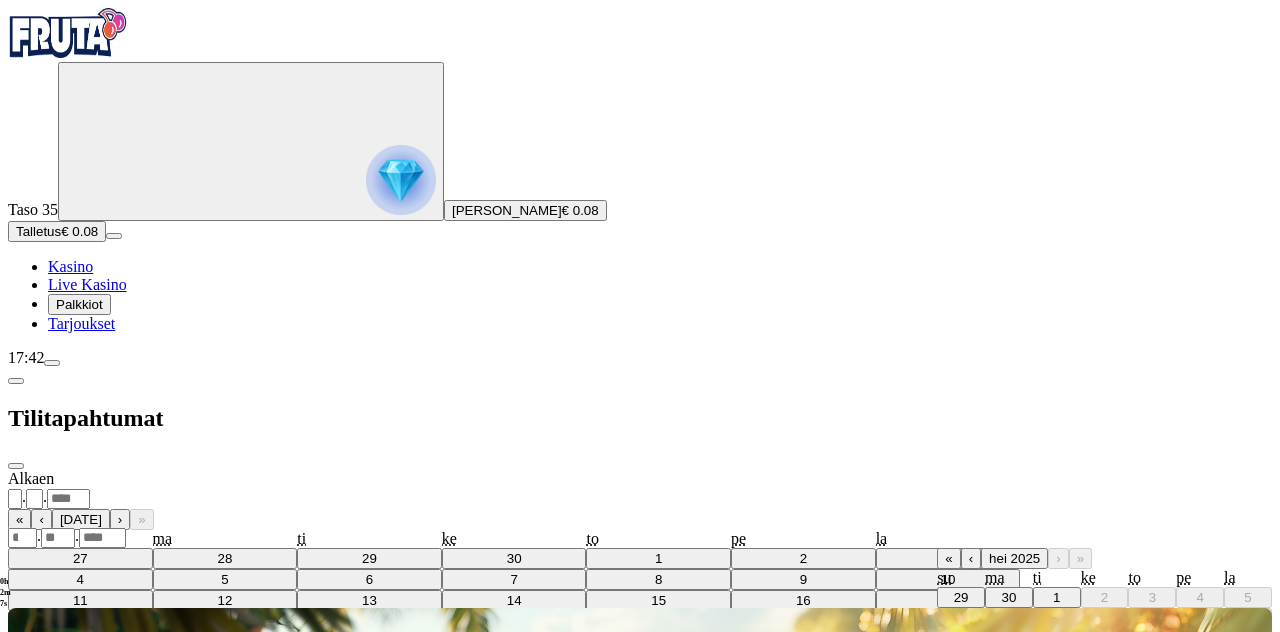 click on "1" at bounding box center [1056, 597] 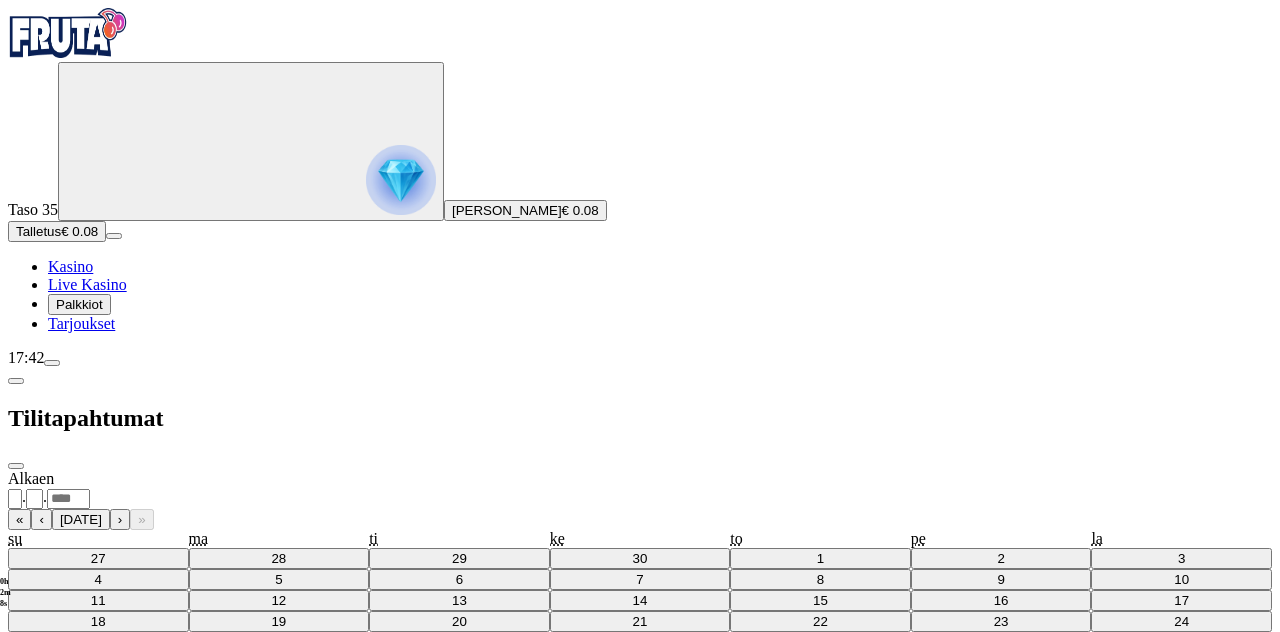 click on "Näytä tapahtumat" at bounding box center [68, 865] 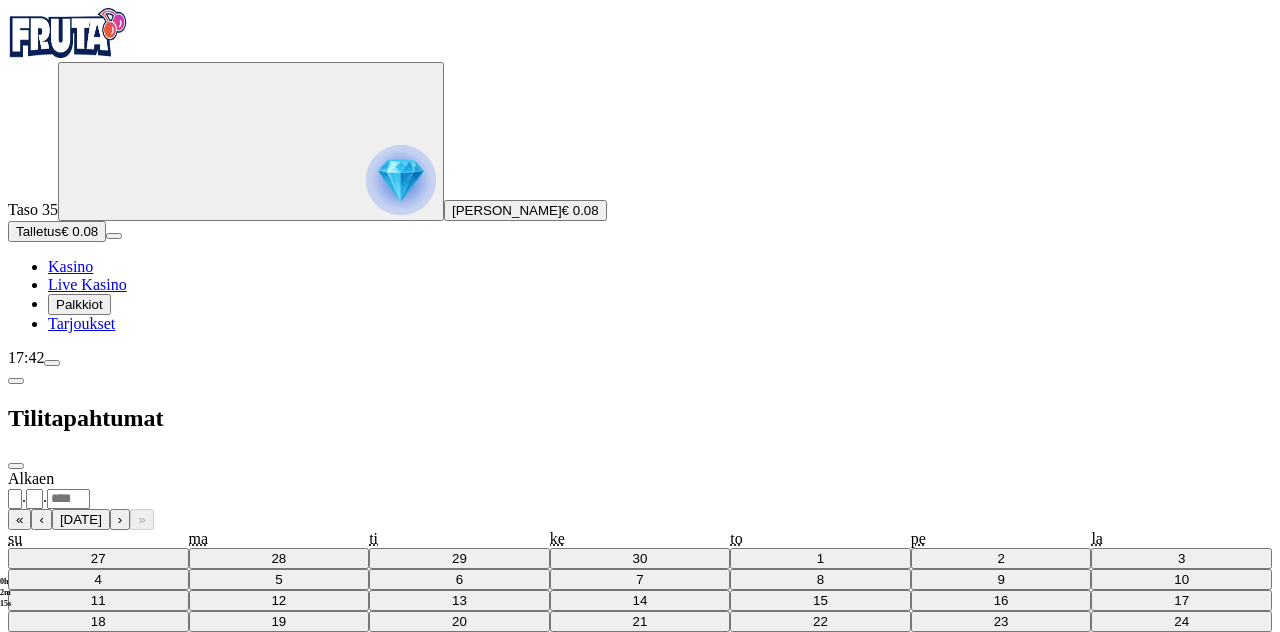 scroll, scrollTop: 0, scrollLeft: 0, axis: both 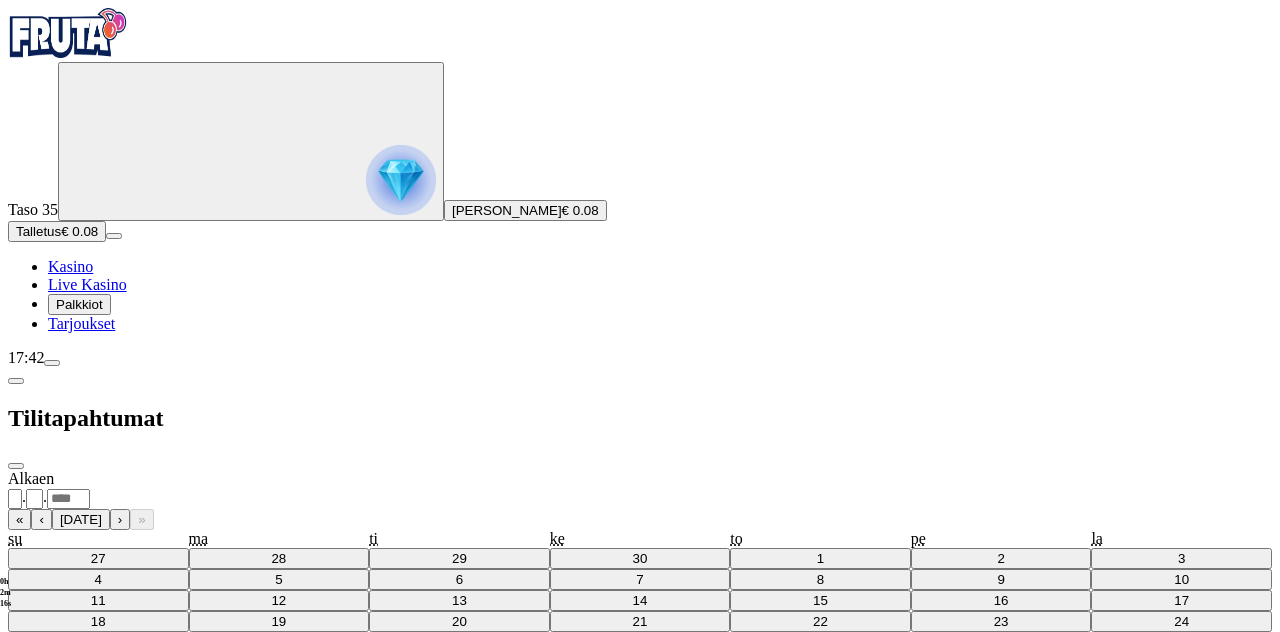 click on "Näytä tapahtumat" at bounding box center [68, 865] 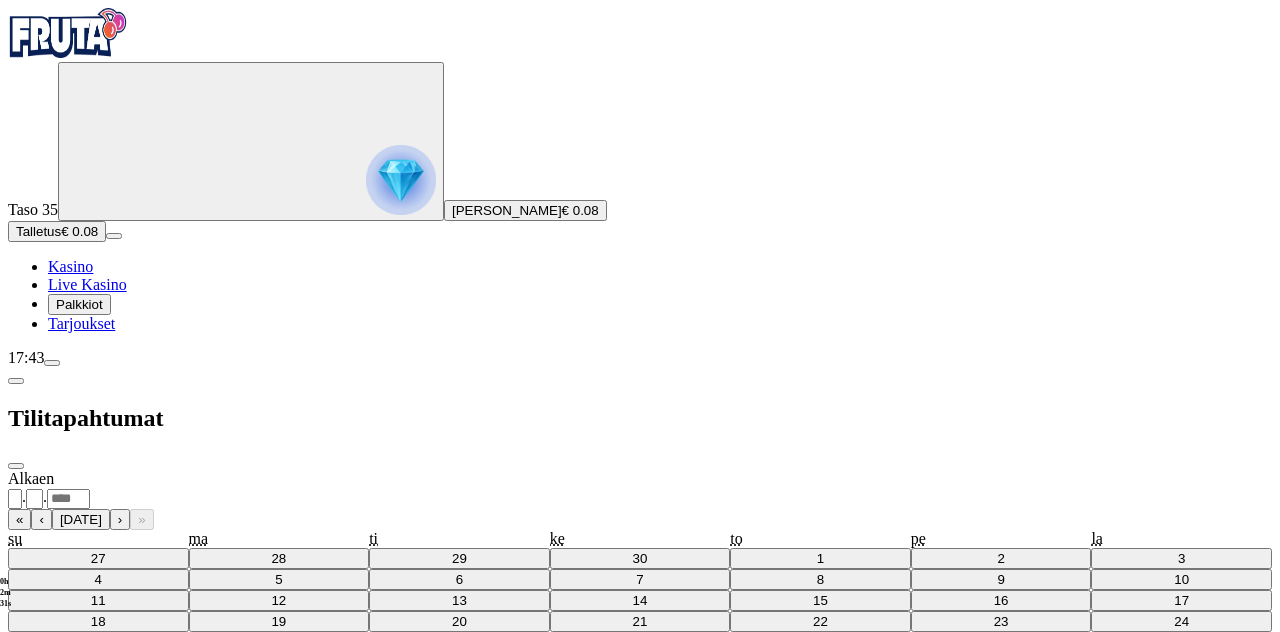 scroll, scrollTop: 149, scrollLeft: 0, axis: vertical 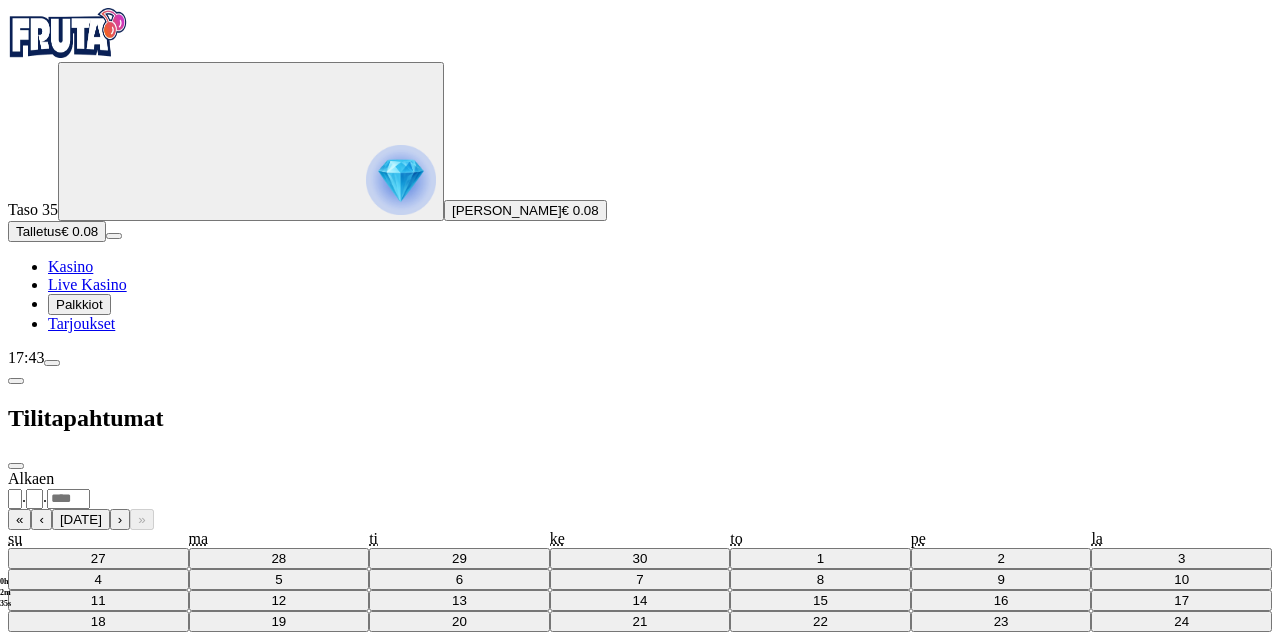 click at bounding box center (401, 180) 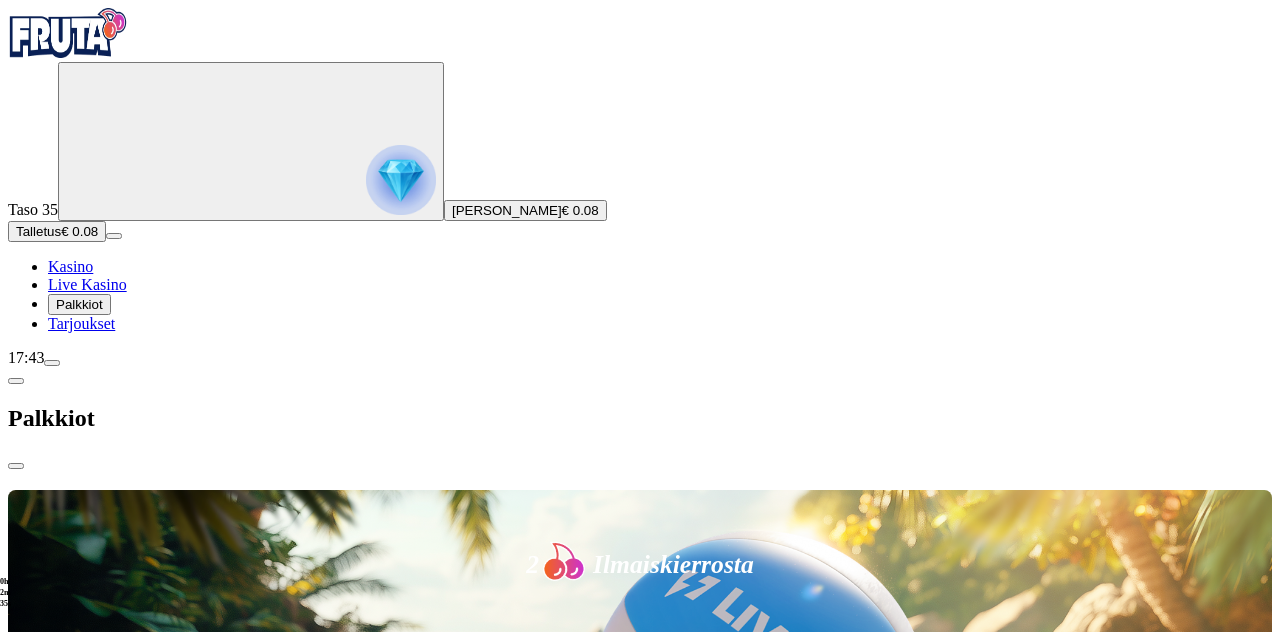 scroll, scrollTop: 0, scrollLeft: 0, axis: both 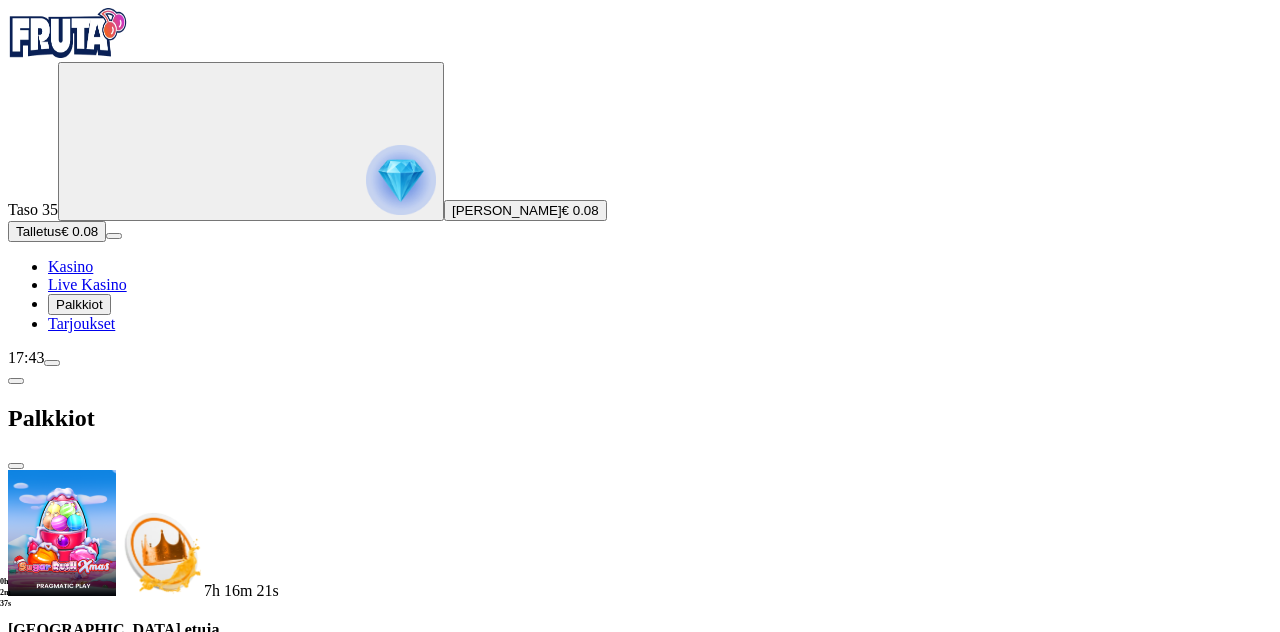 click at bounding box center (16, 381) 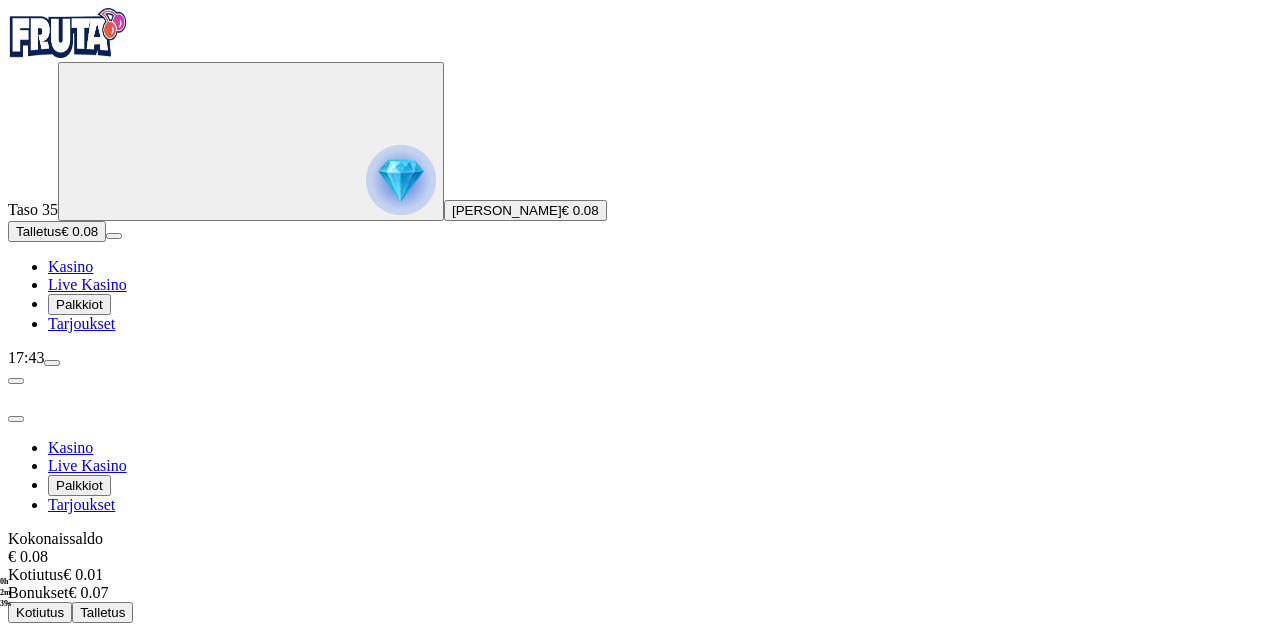 click on "Vahvistaminen" at bounding box center (166, 691) 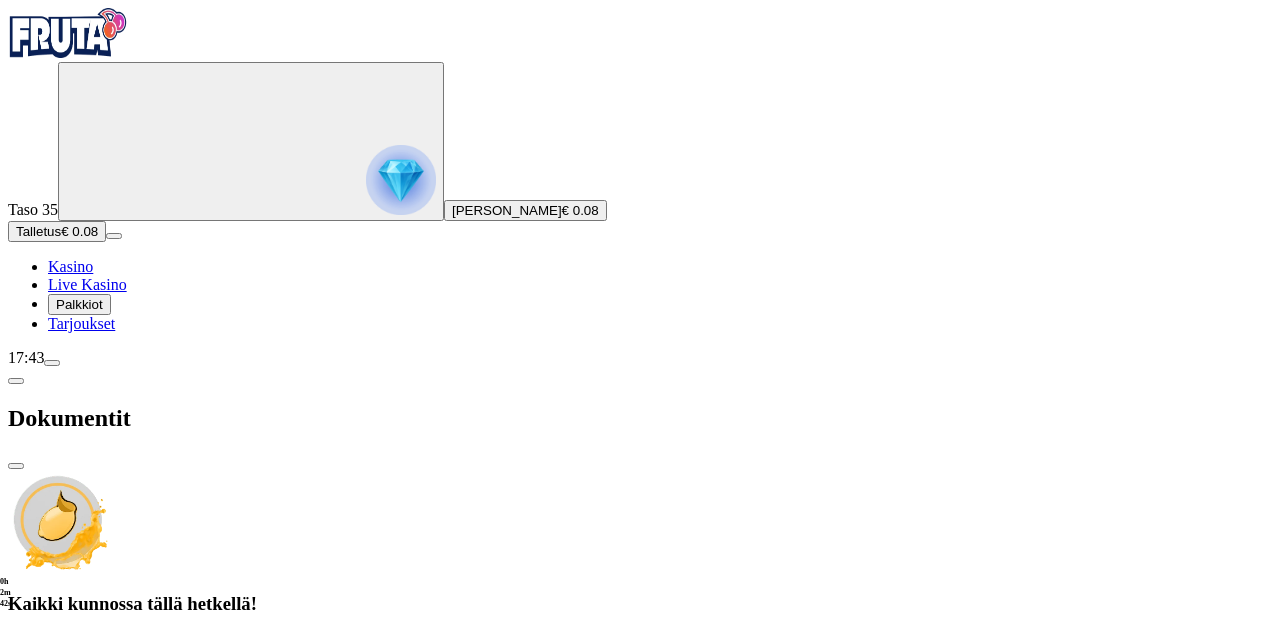 click at bounding box center (16, 381) 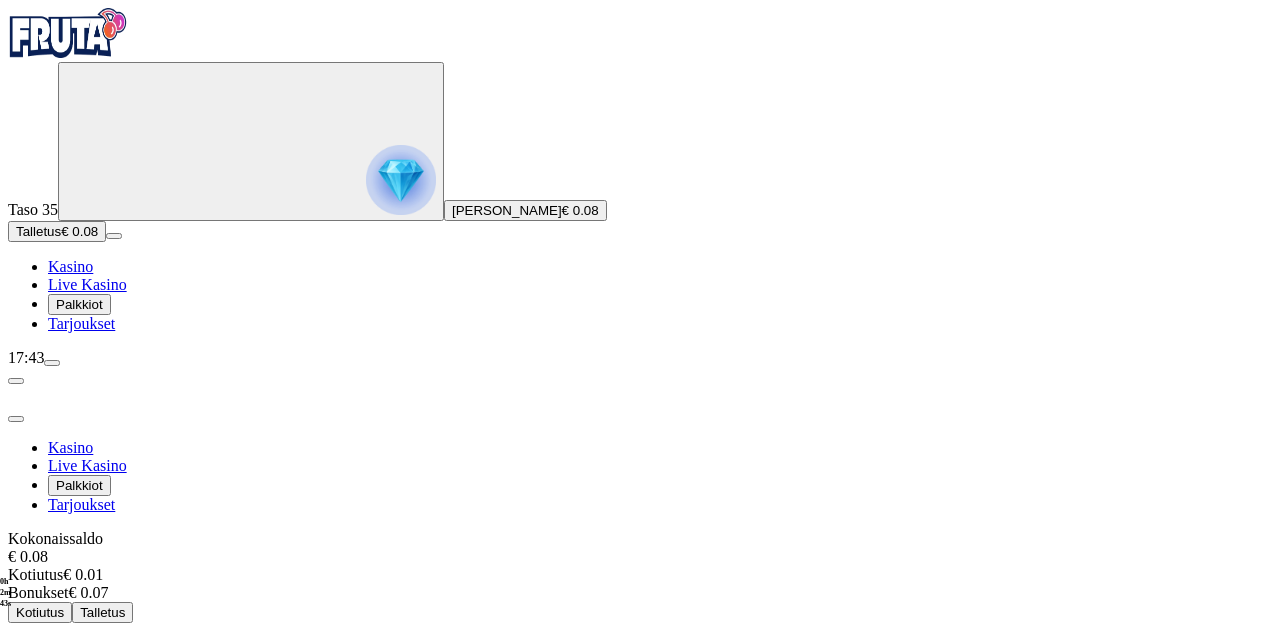 scroll, scrollTop: 72, scrollLeft: 0, axis: vertical 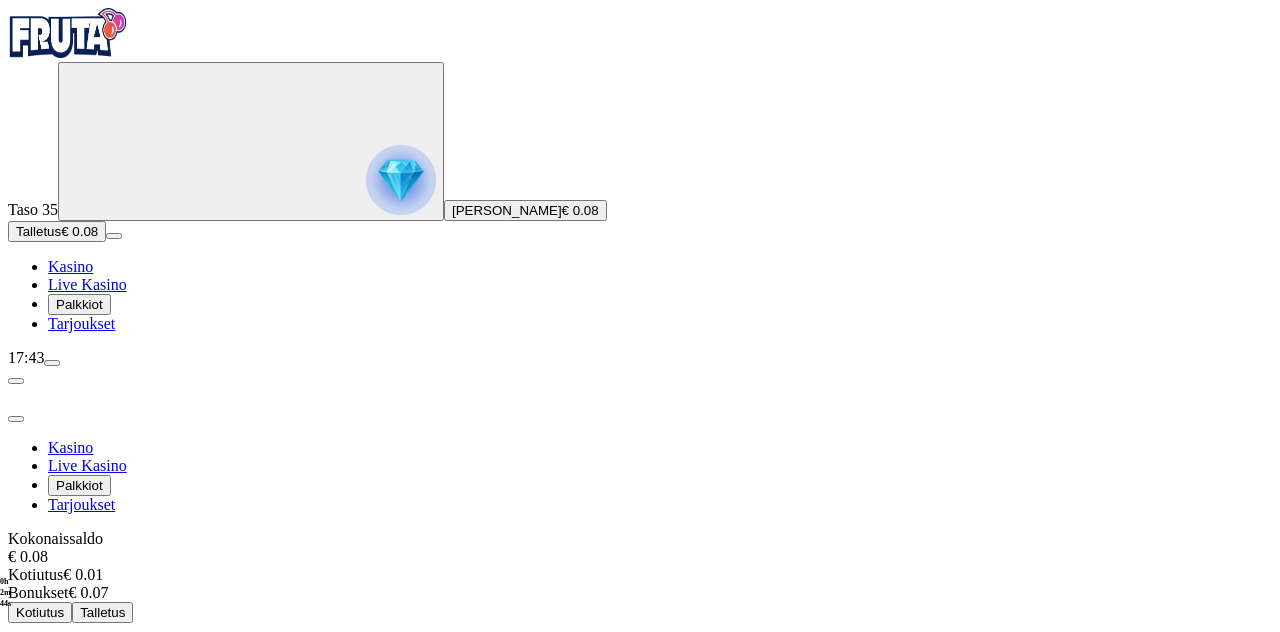 click on "Asetukset Kommunikaatio" at bounding box center [131, 796] 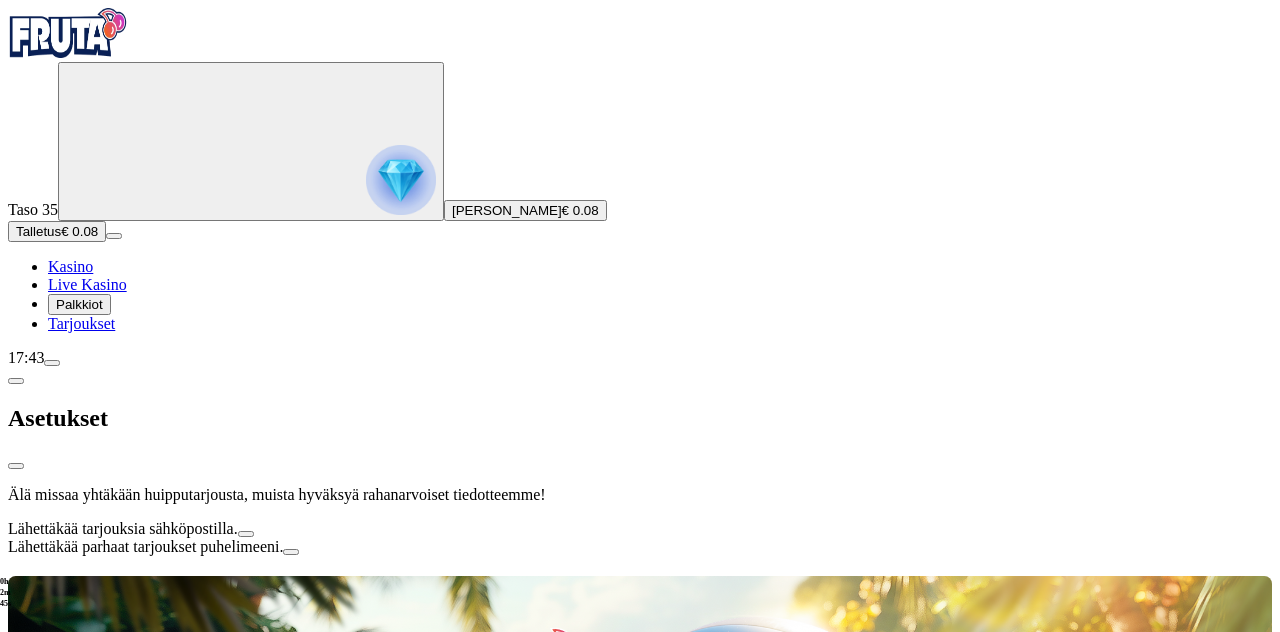click on "Asetukset" at bounding box center [640, 418] 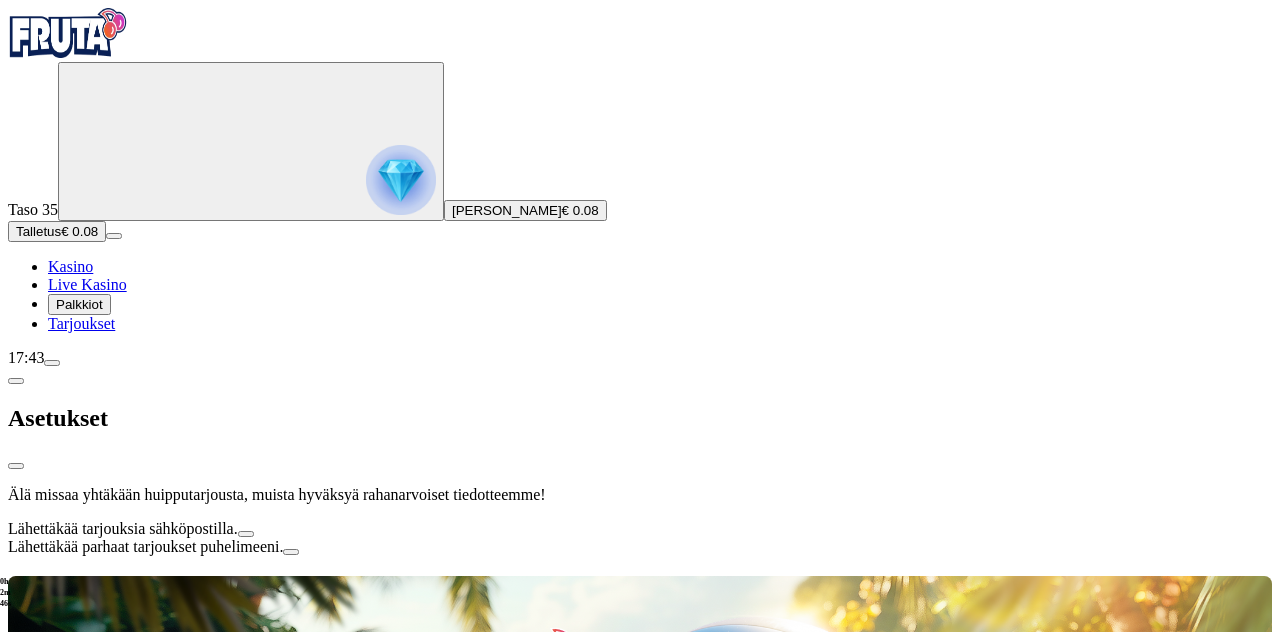 click at bounding box center (16, 381) 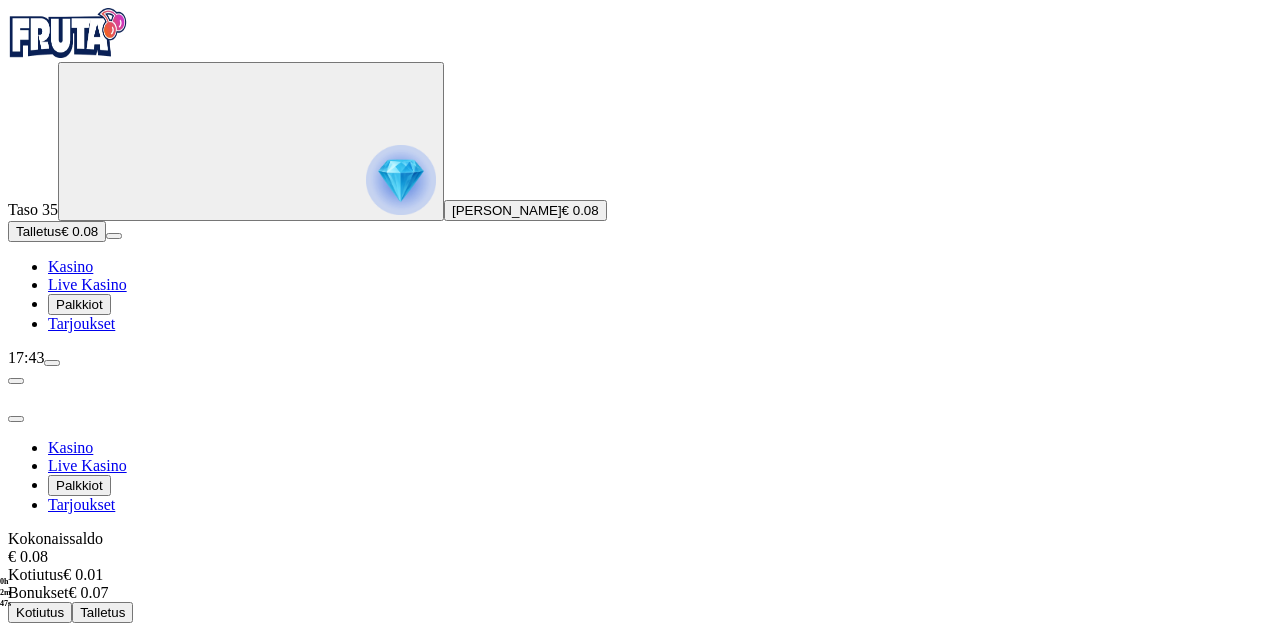 scroll, scrollTop: 72, scrollLeft: 0, axis: vertical 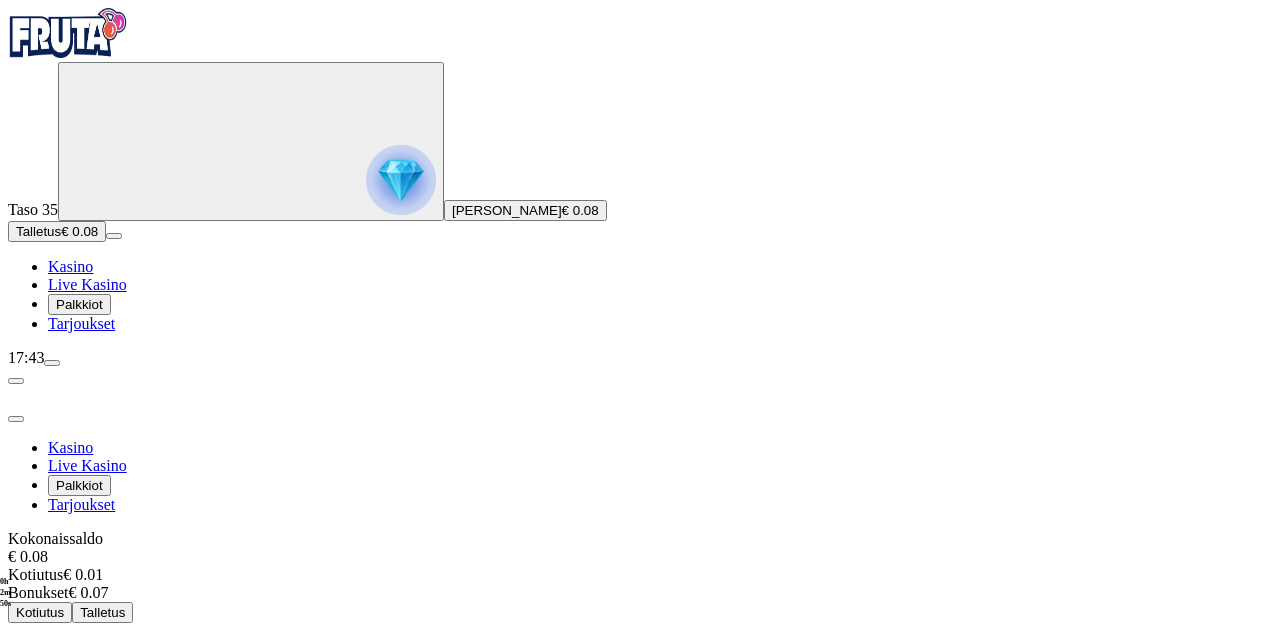 click on "Tiliote" at bounding box center (73, 733) 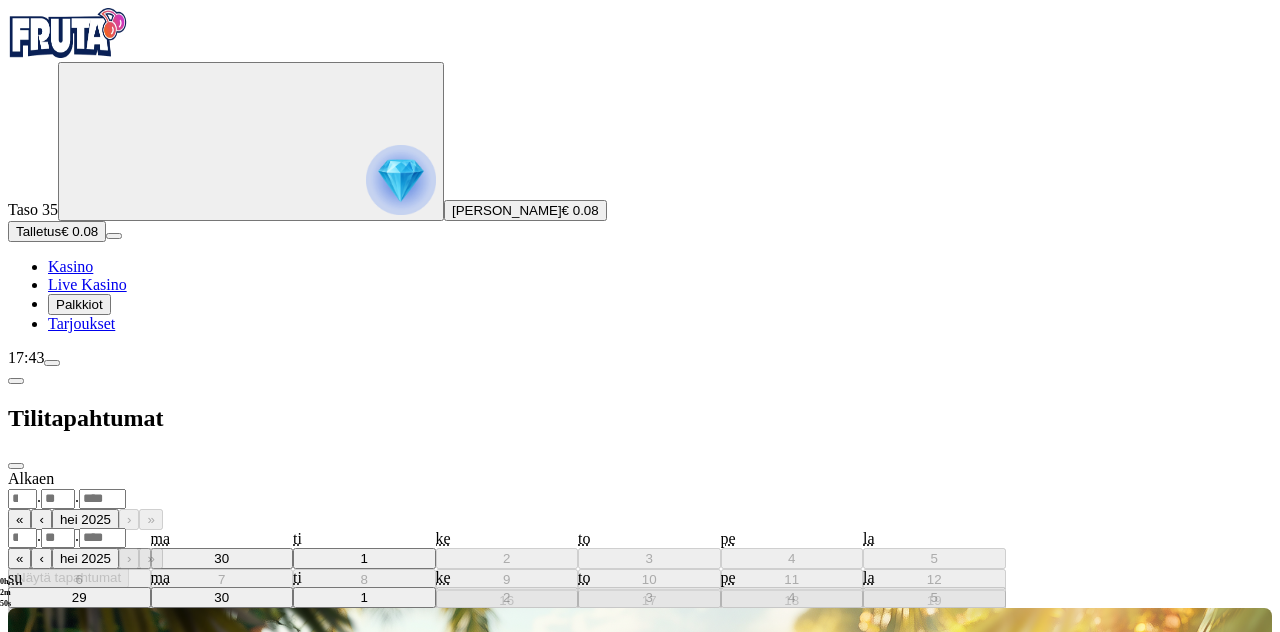 scroll, scrollTop: 0, scrollLeft: 0, axis: both 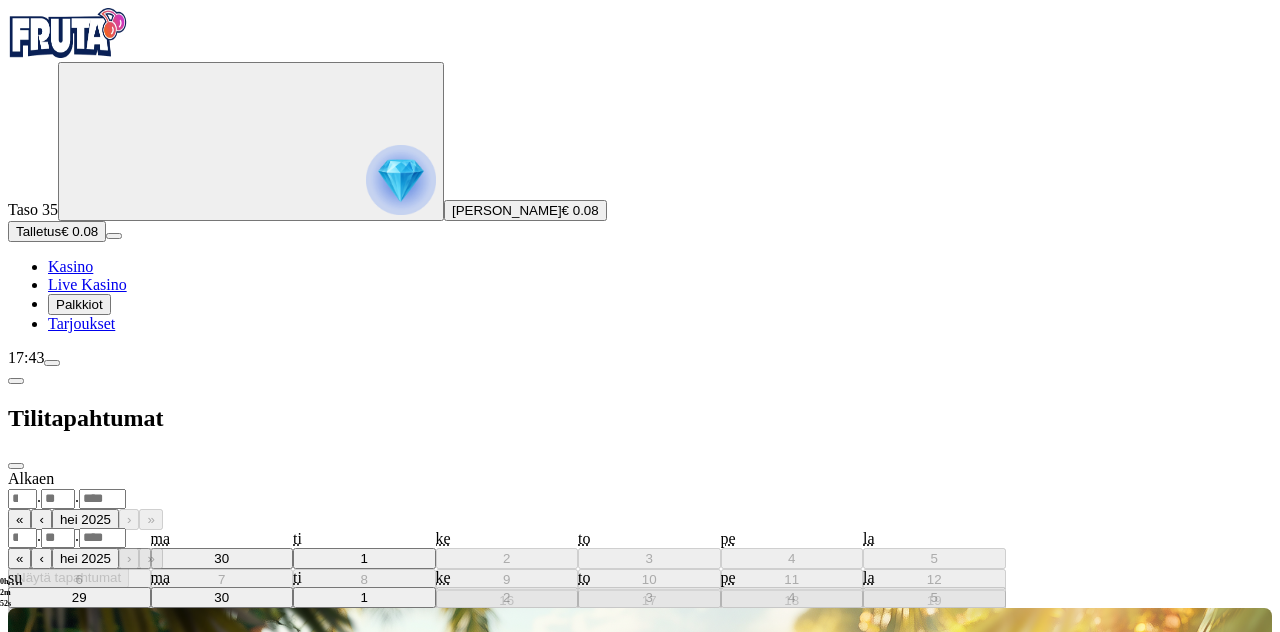 click on "Tilitapahtumat" at bounding box center (640, 418) 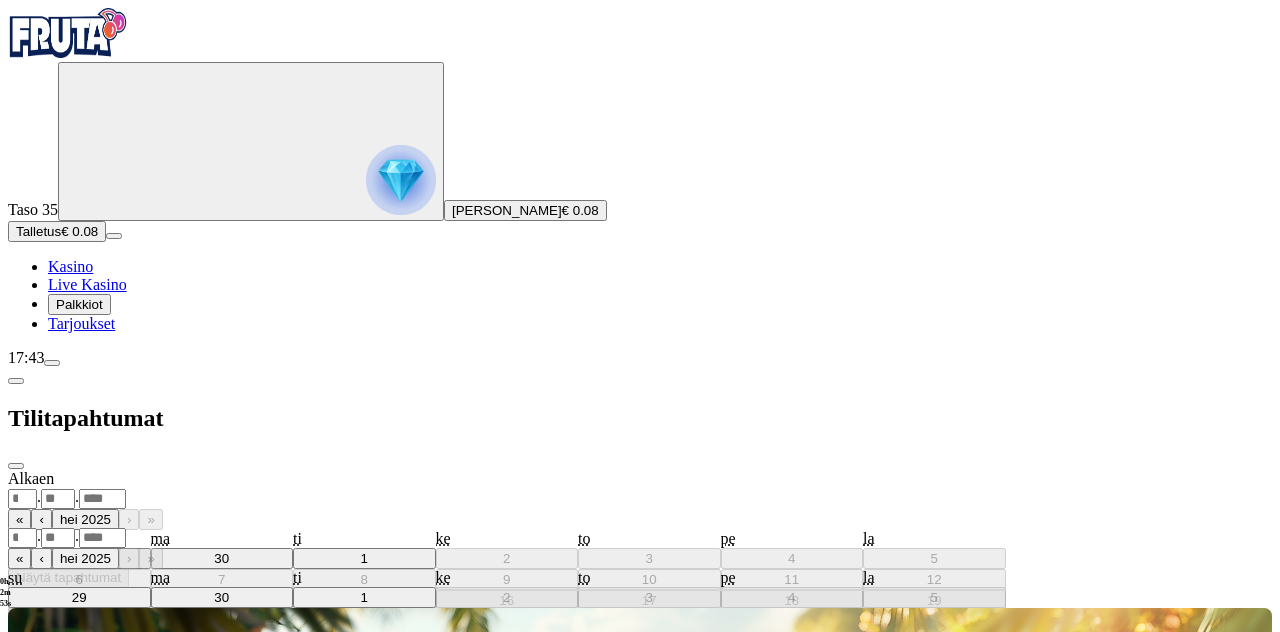 click on "Alkaen . . « ‹ hei 2025 › » su ma ti ke to pe la 29 30 1 2 3 4 5 6 7 8 9 10 11 12 13 14 15 16 17 18 19 20 21 22 23 24 25 26 27 28 29 30 31 1 2" at bounding box center [640, 489] 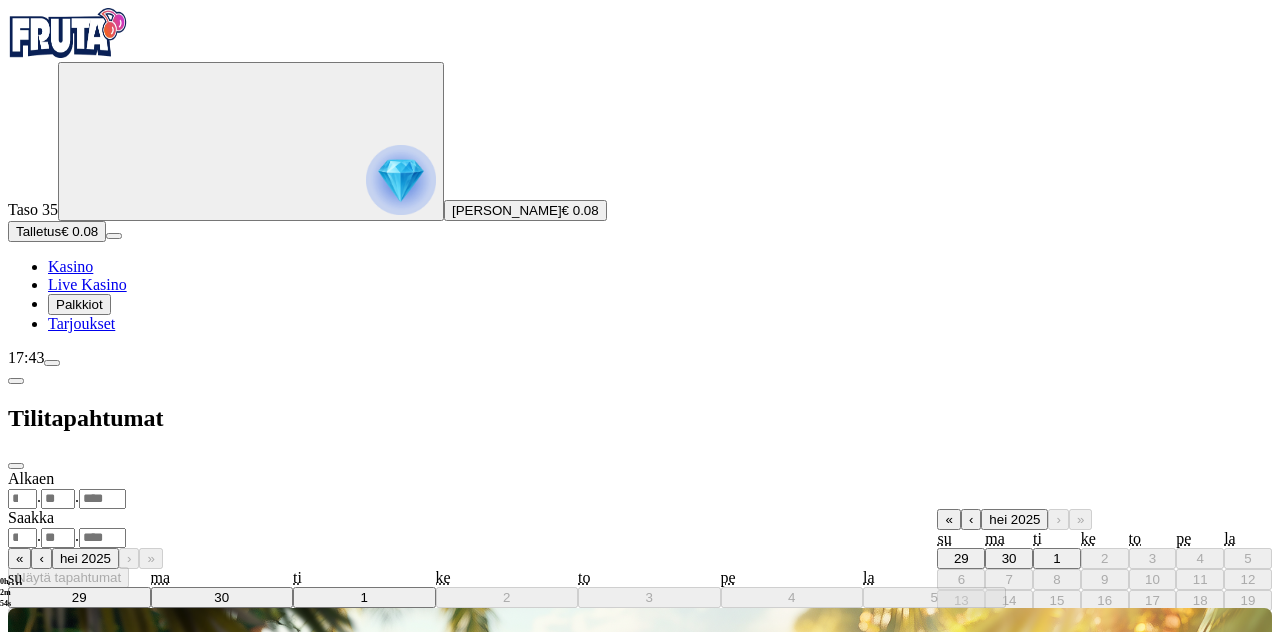 click on "‹" at bounding box center (971, 519) 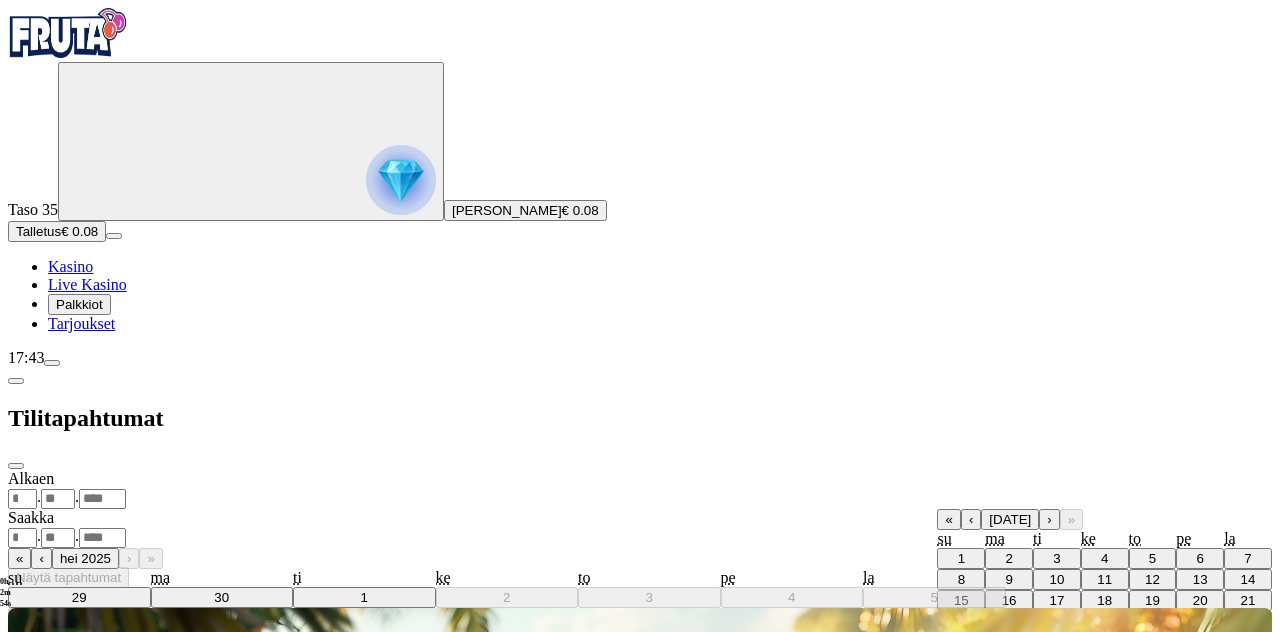 click on "‹" at bounding box center [971, 519] 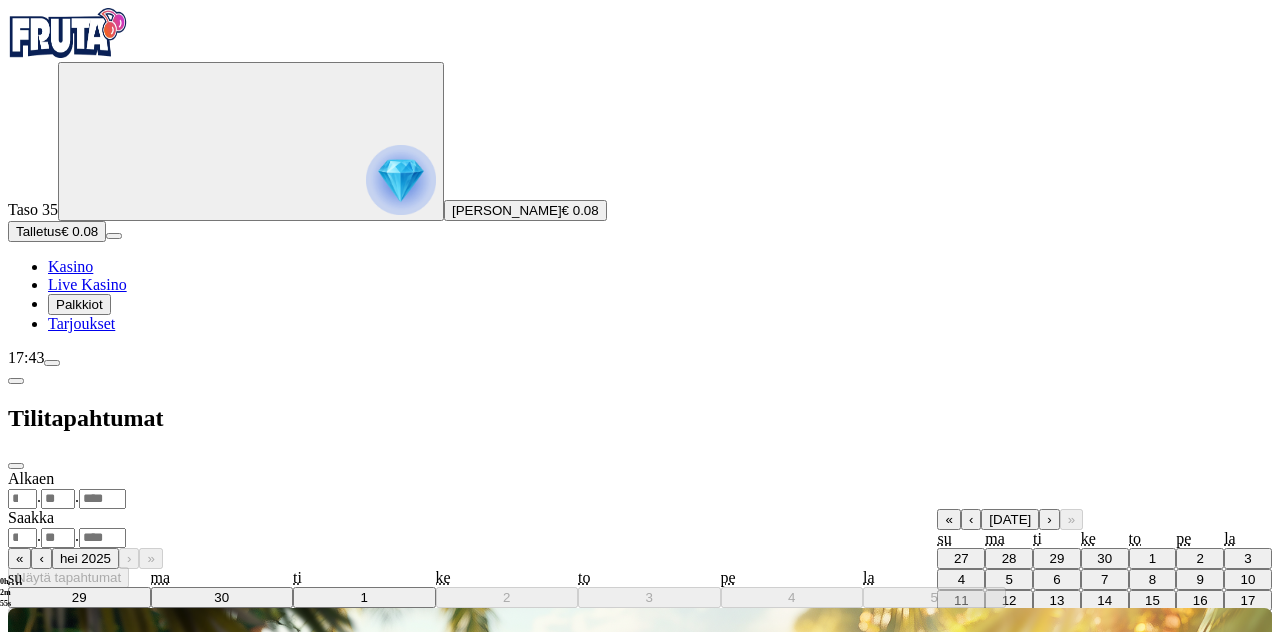 click on "1" at bounding box center [1152, 558] 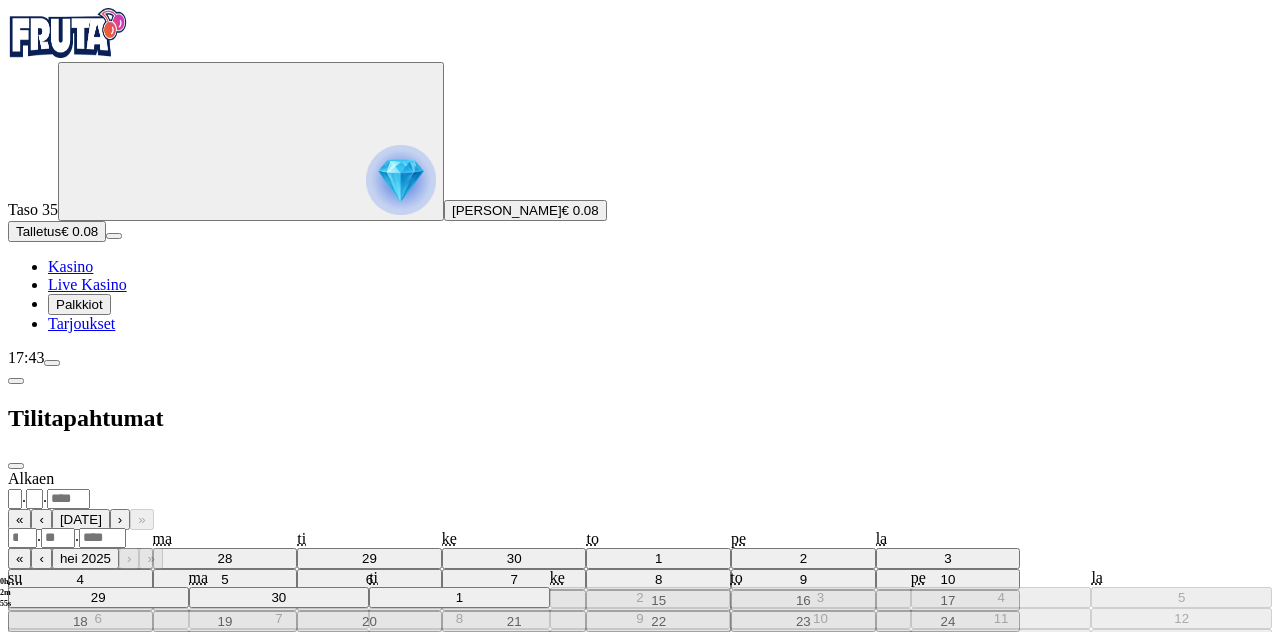 type on "*" 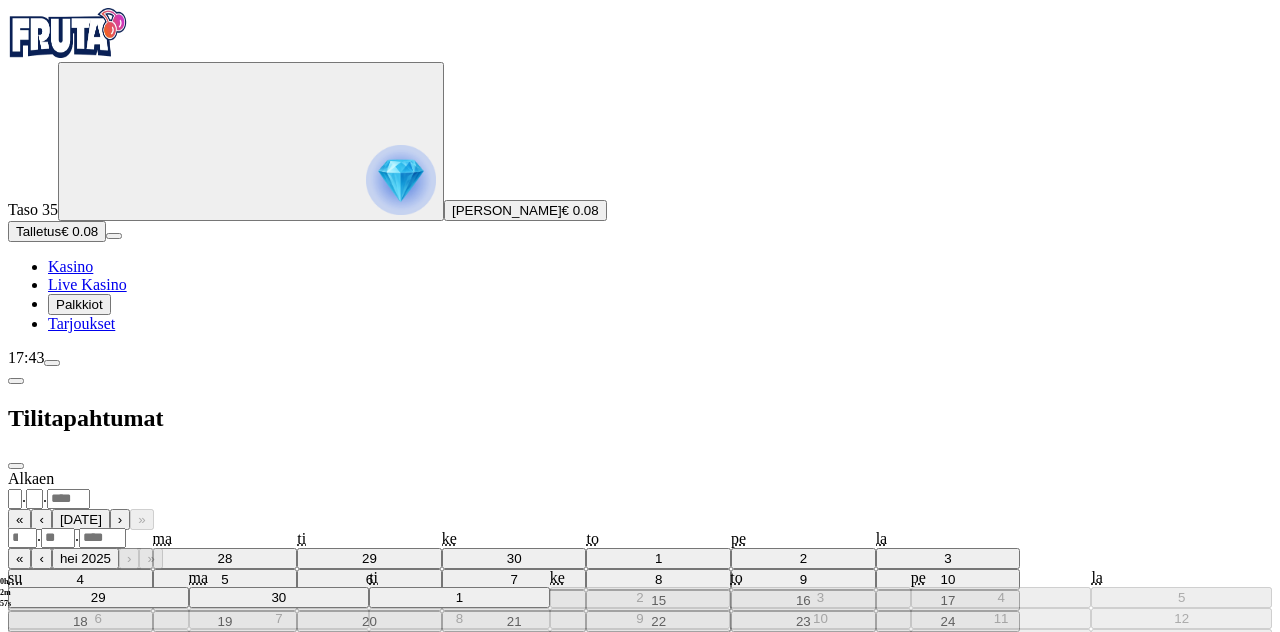 click on ". ." at bounding box center (640, 537) 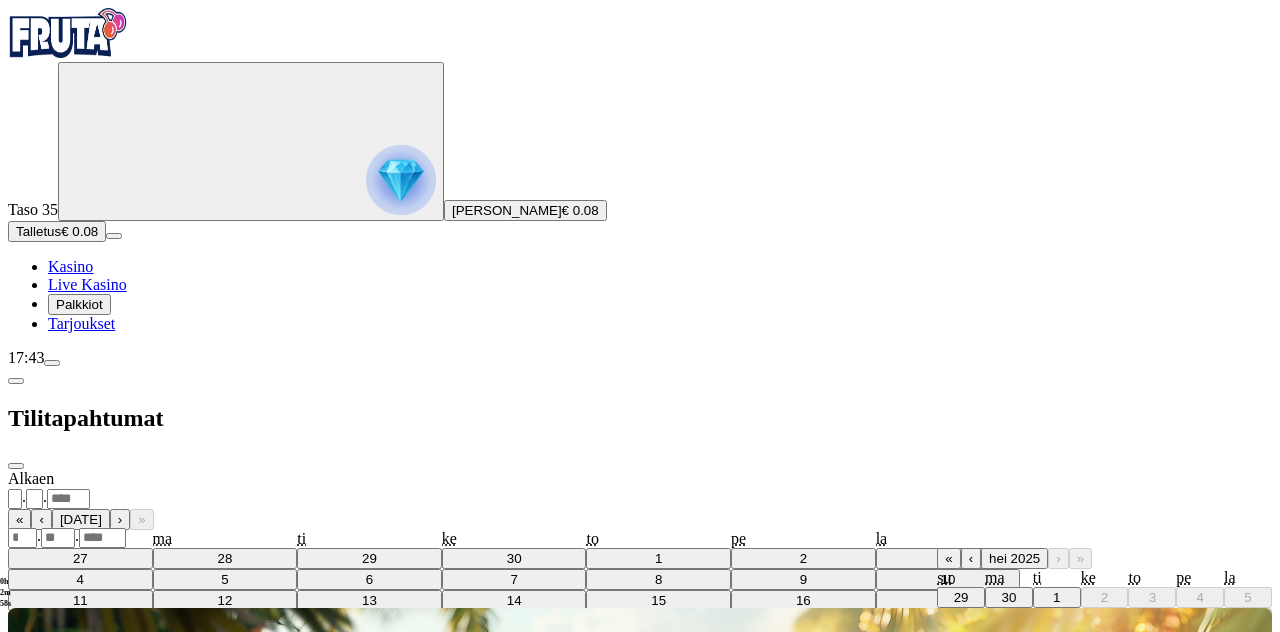 click on "‹" at bounding box center (971, 558) 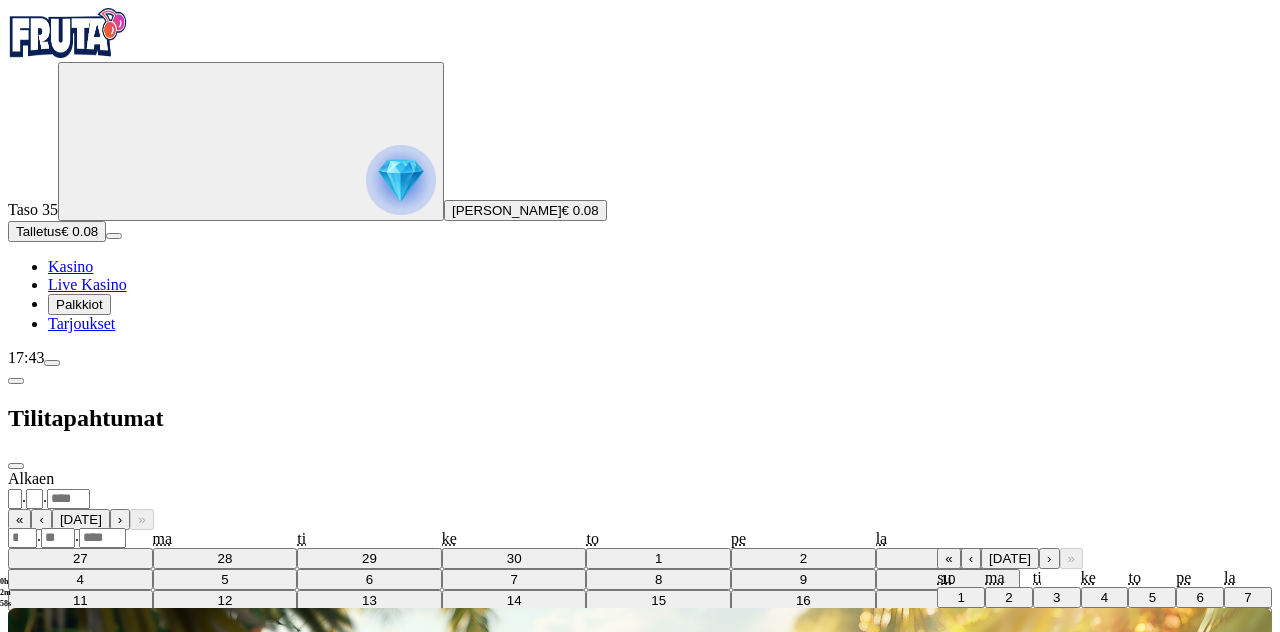 click on "‹" at bounding box center (971, 558) 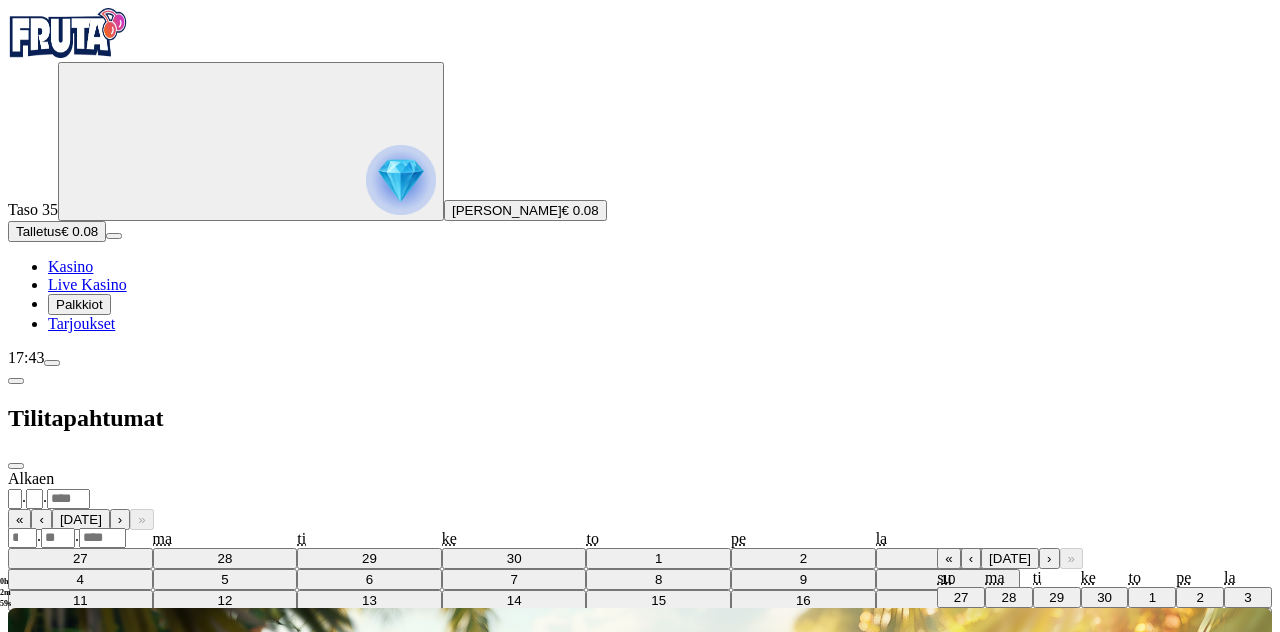click on "1" at bounding box center [1152, 597] 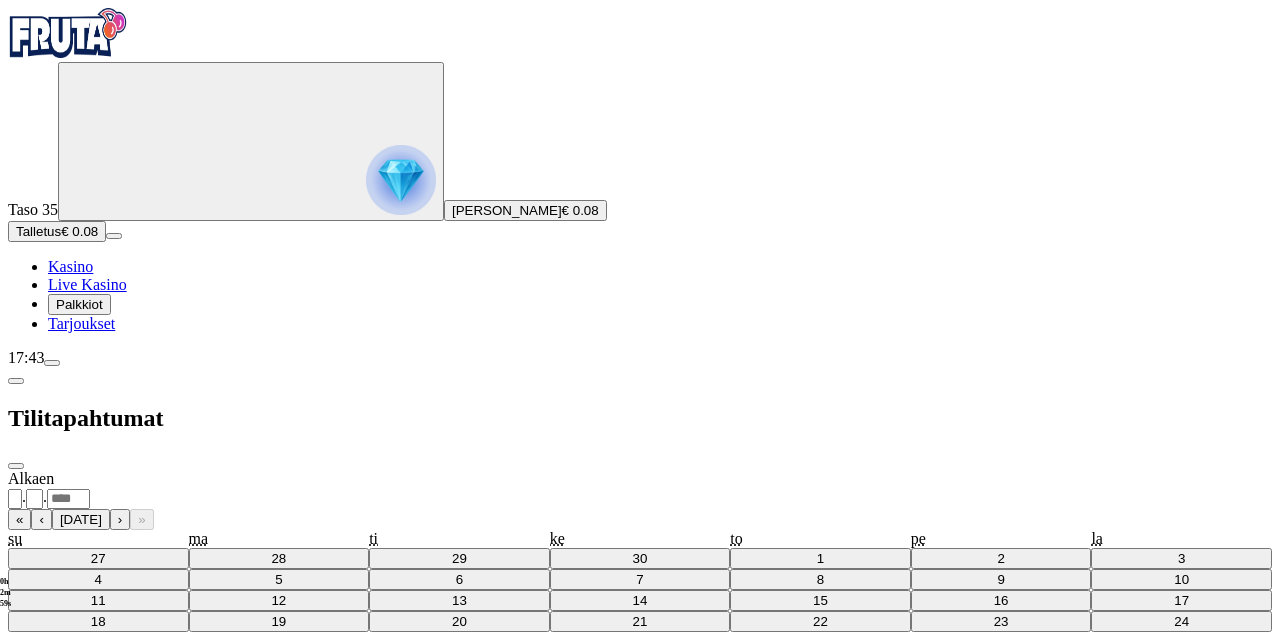 click on "Näytä tapahtumat" at bounding box center (68, 865) 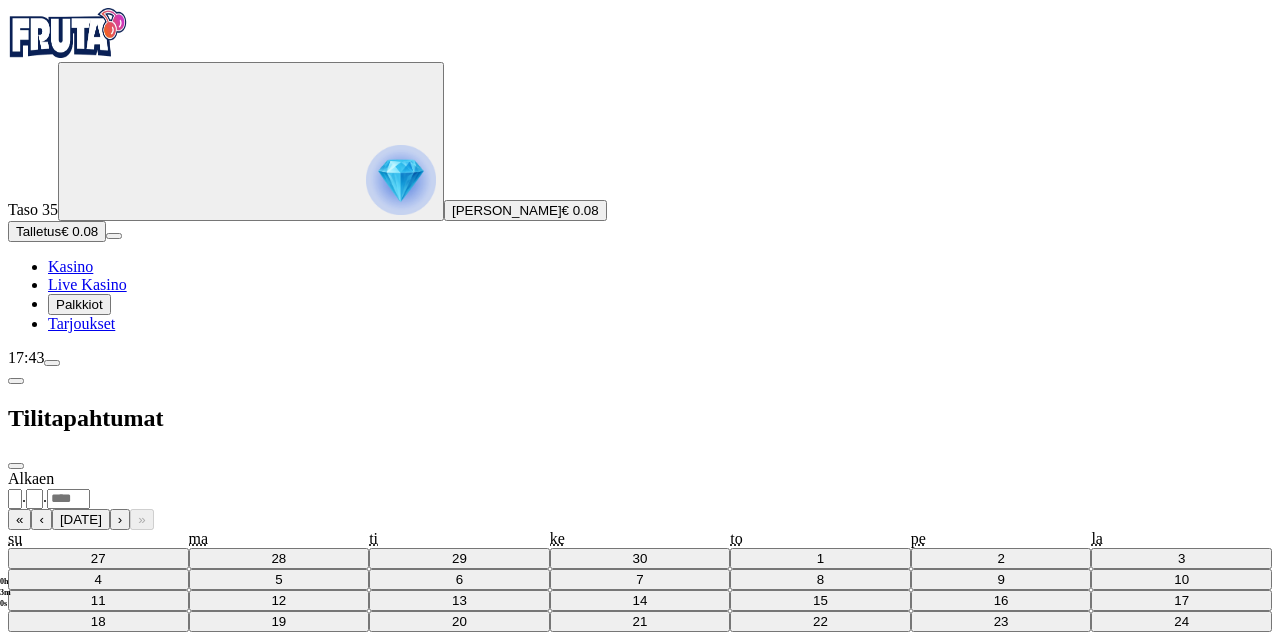 click on "Näytä tapahtumat" at bounding box center [68, 865] 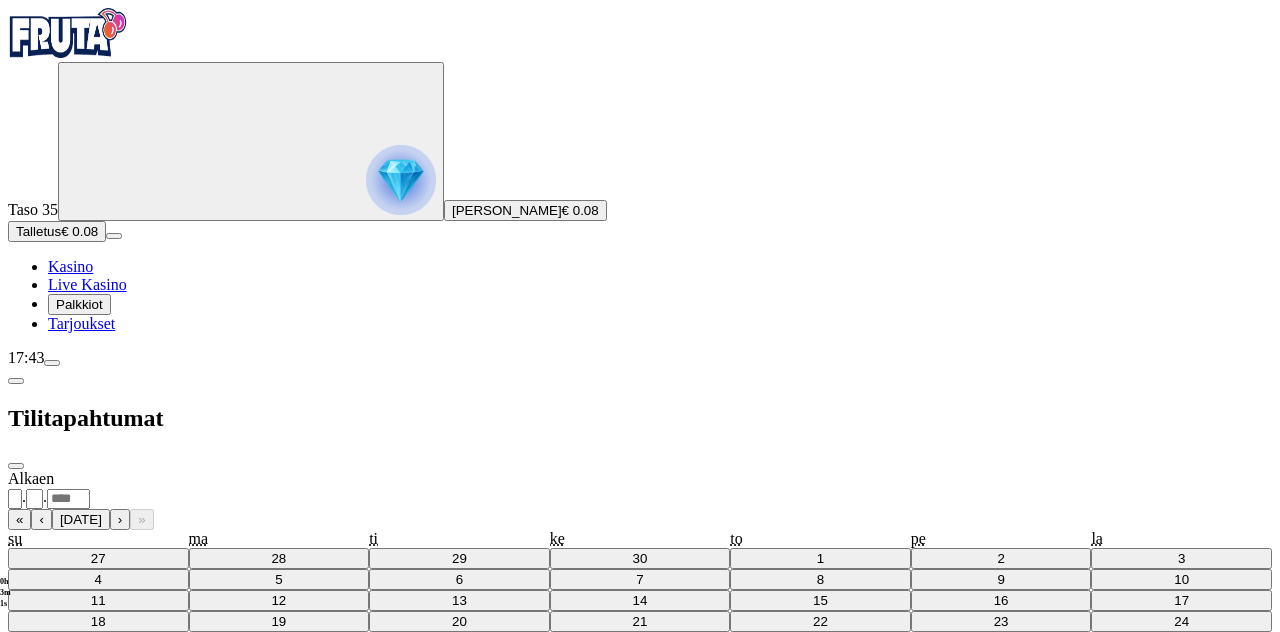 click on "**********" at bounding box center [640, 681] 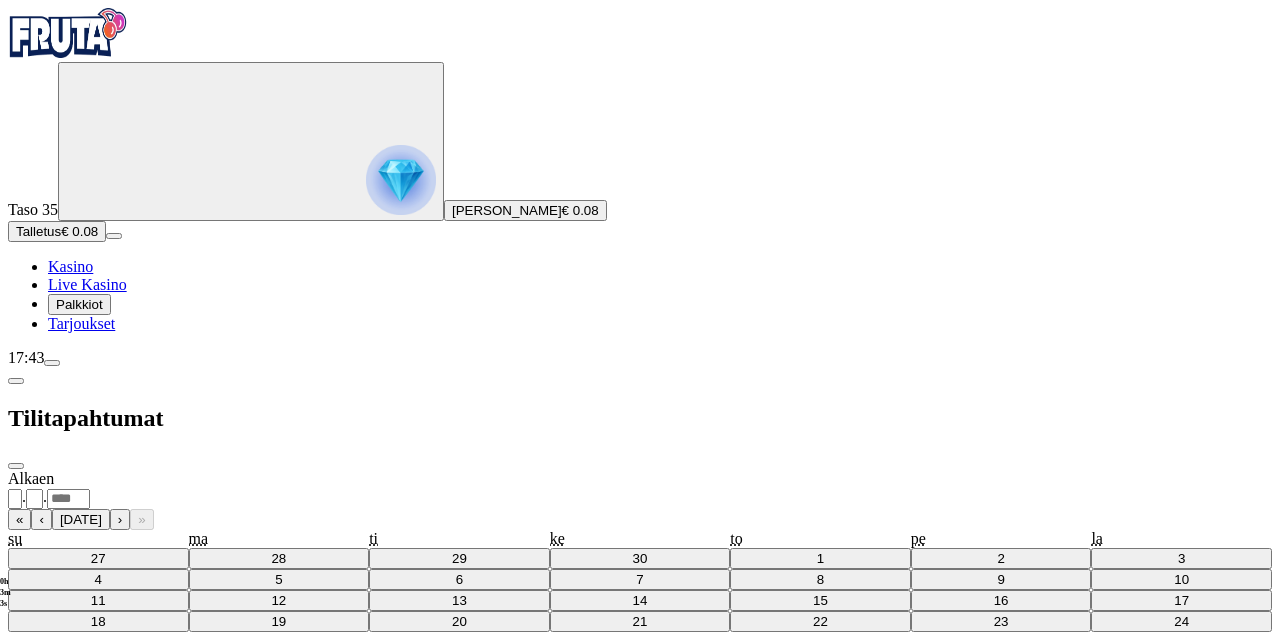 click on "›" at bounding box center (1049, 702) 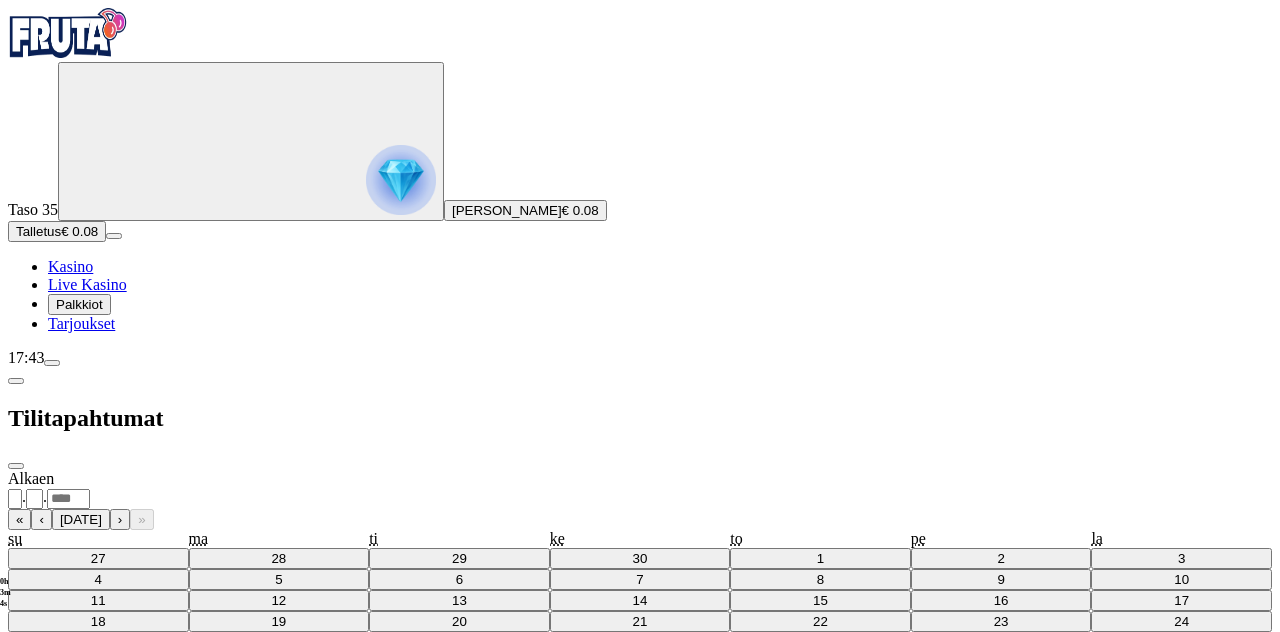 click on "1" at bounding box center [1056, 741] 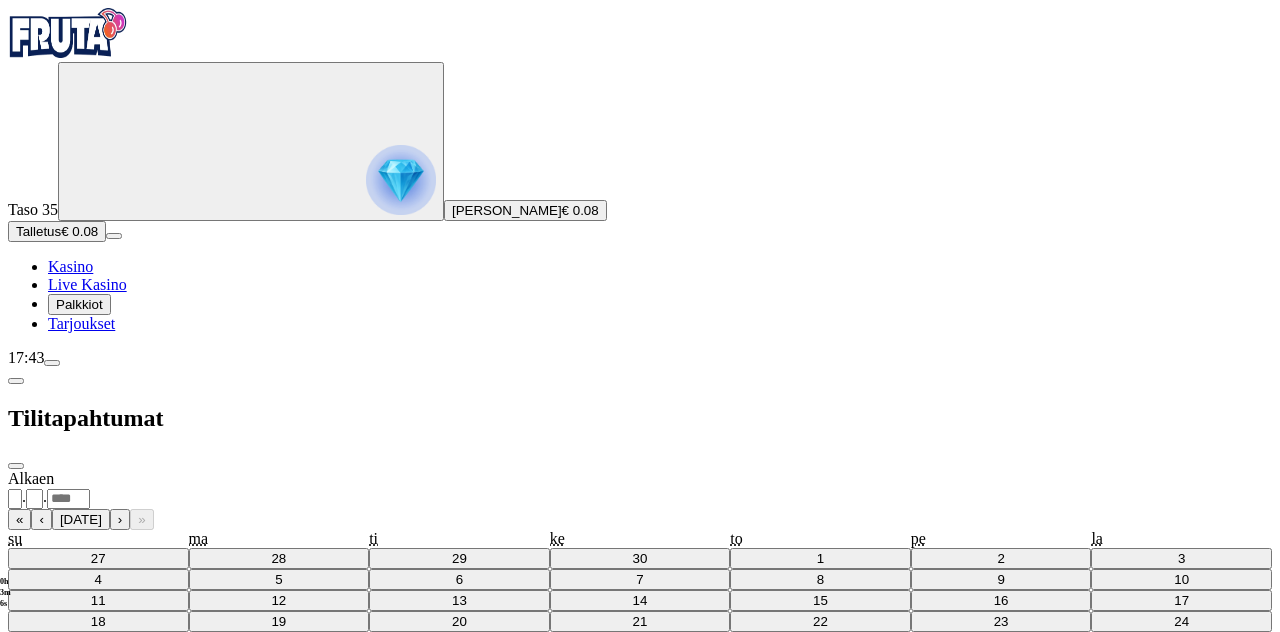 click on "Näytä tapahtumat" at bounding box center (68, 721) 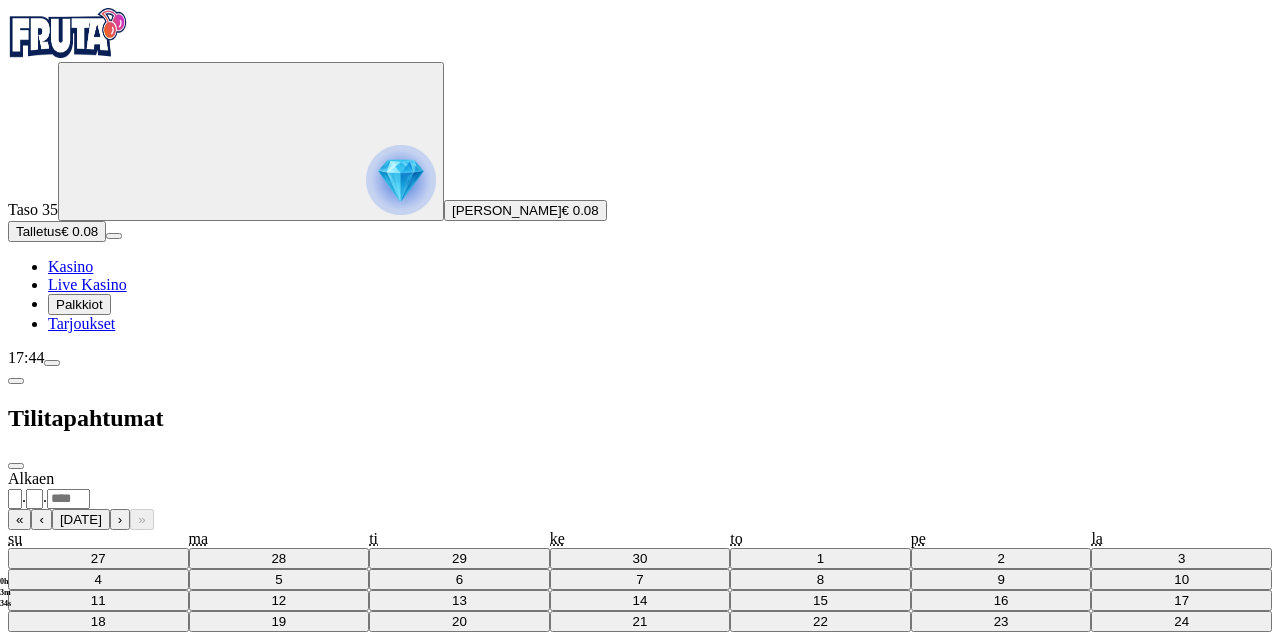 scroll, scrollTop: 712, scrollLeft: 0, axis: vertical 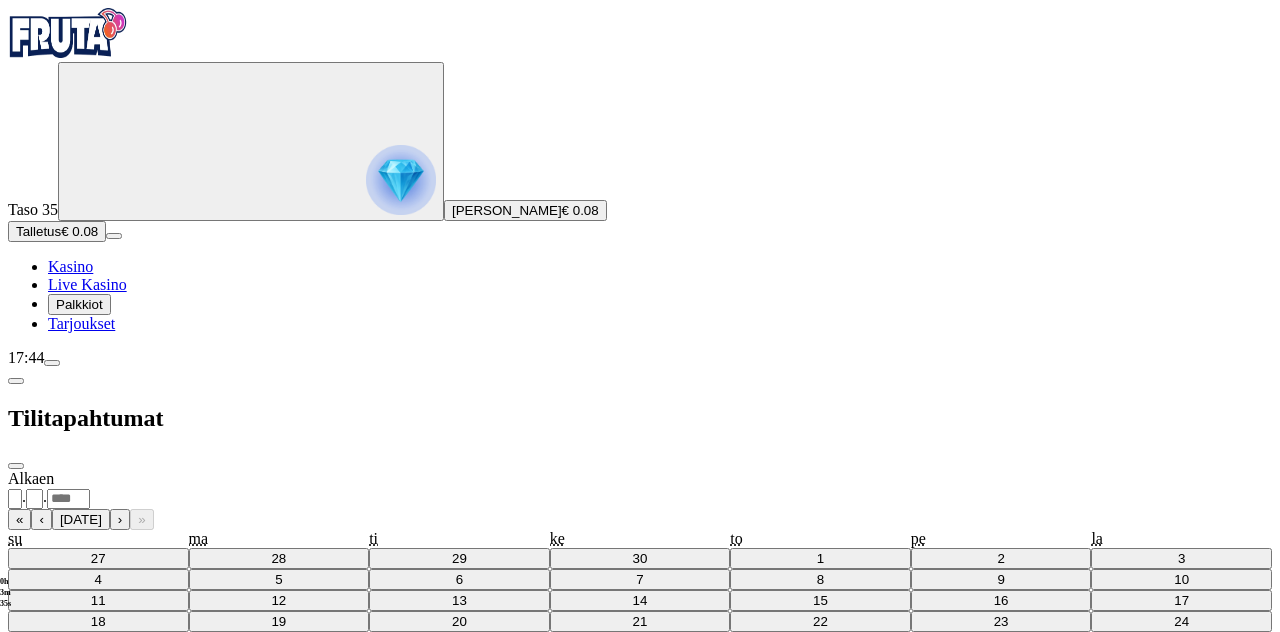 click on "17:44" at bounding box center [640, 358] 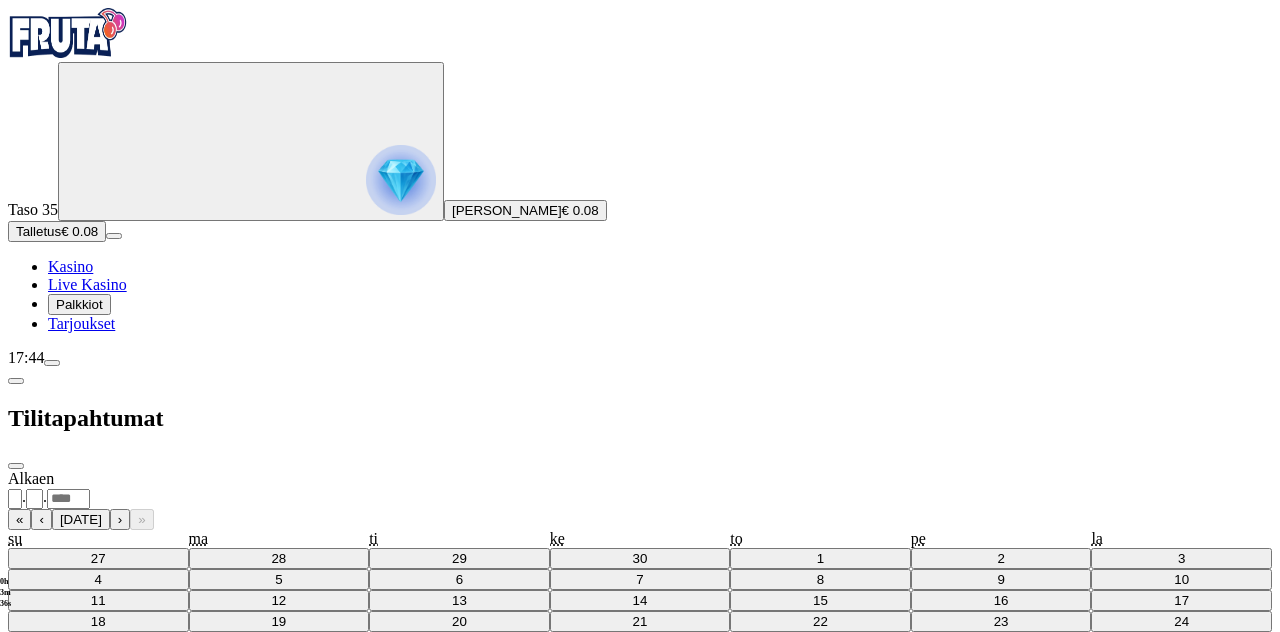 click at bounding box center (52, 363) 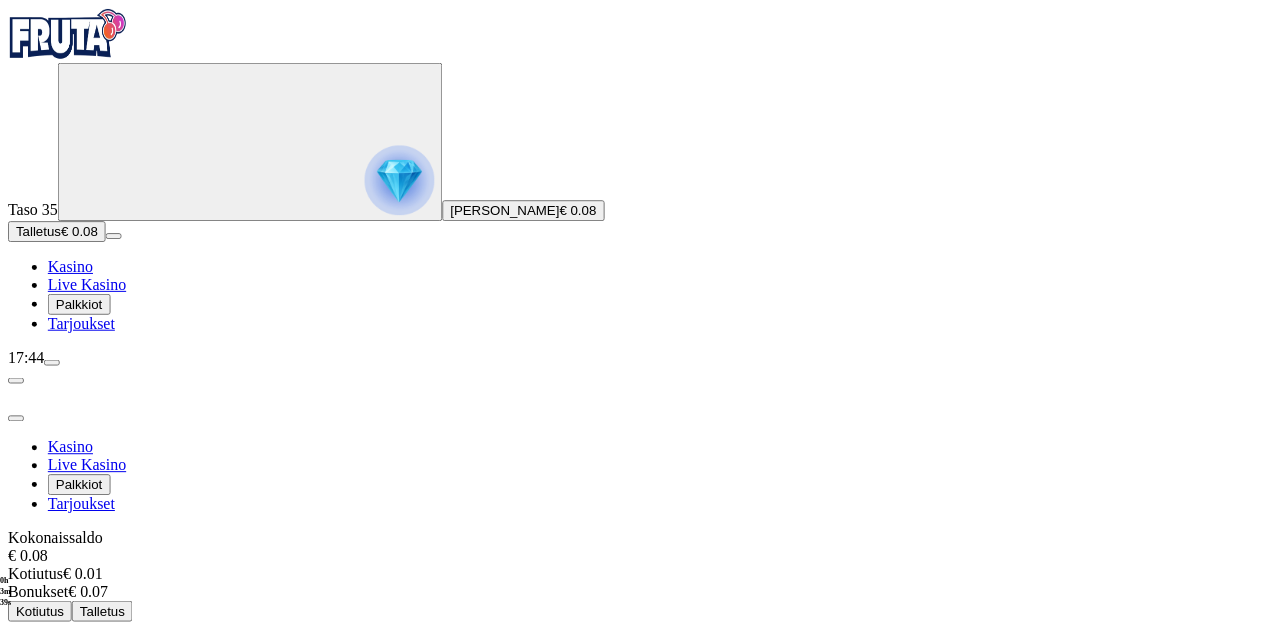 scroll, scrollTop: 71, scrollLeft: 0, axis: vertical 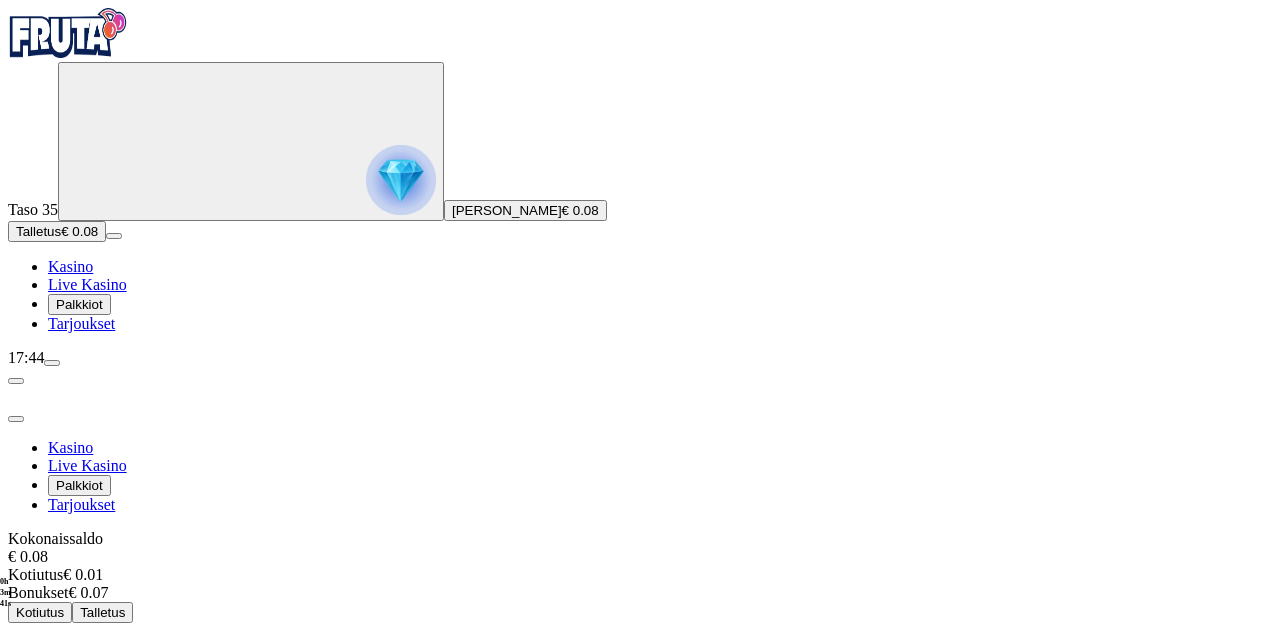 click at bounding box center [640, 865] 